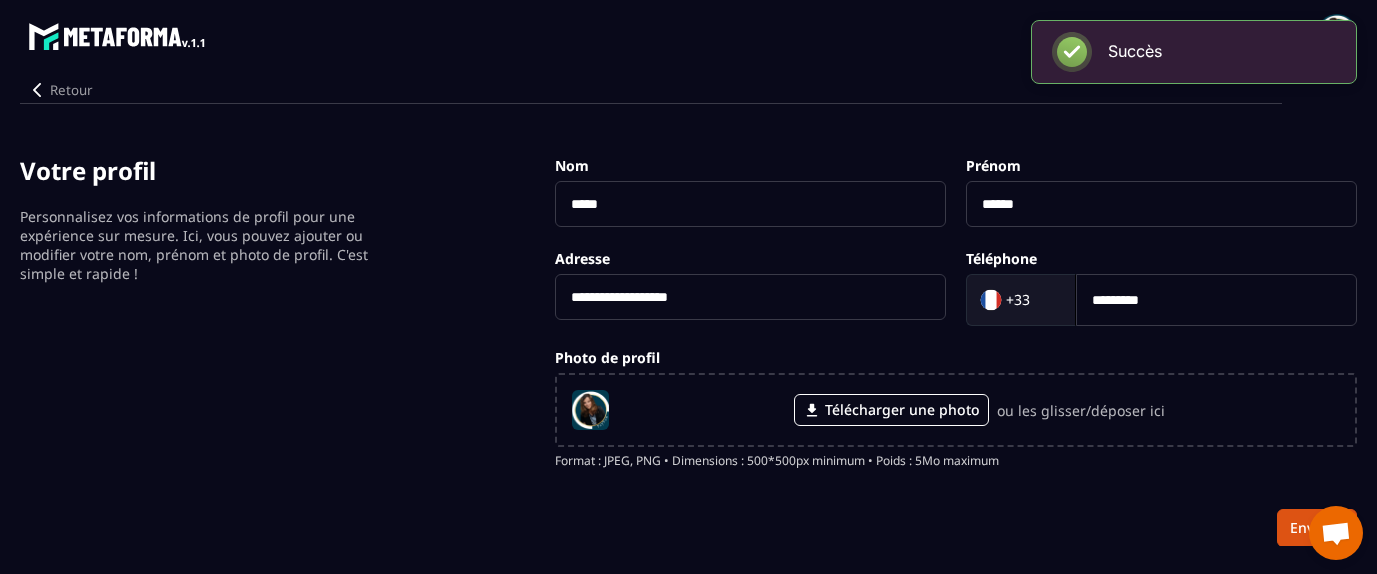 scroll, scrollTop: 0, scrollLeft: 0, axis: both 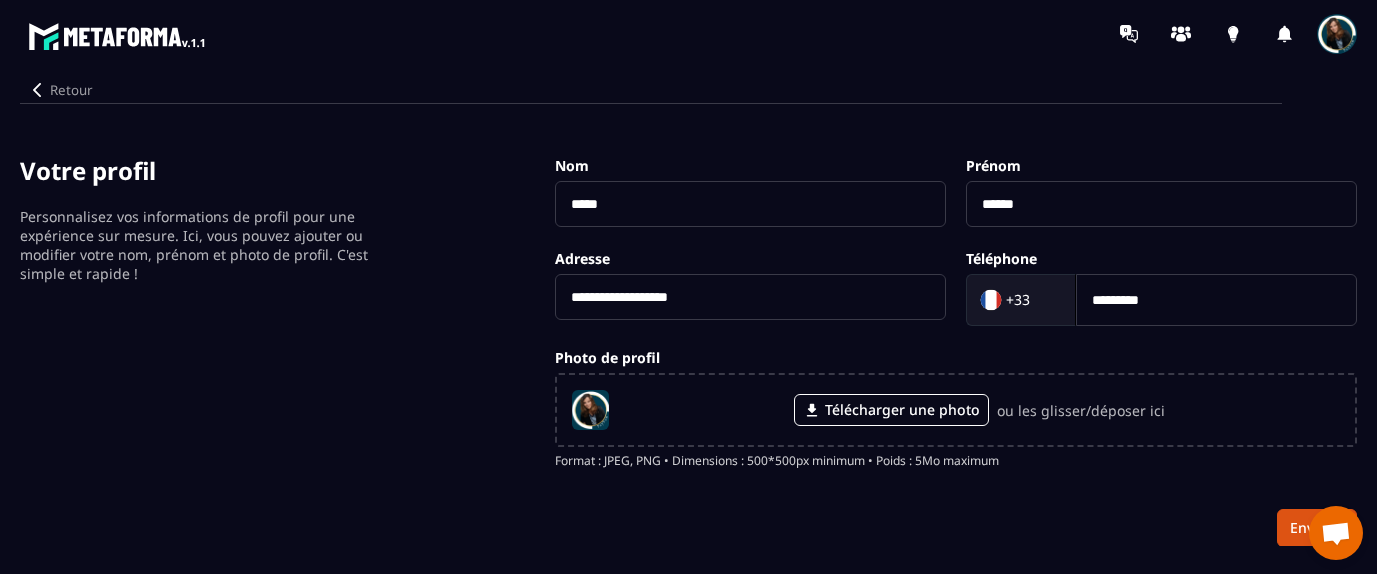 click at bounding box center (1337, 34) 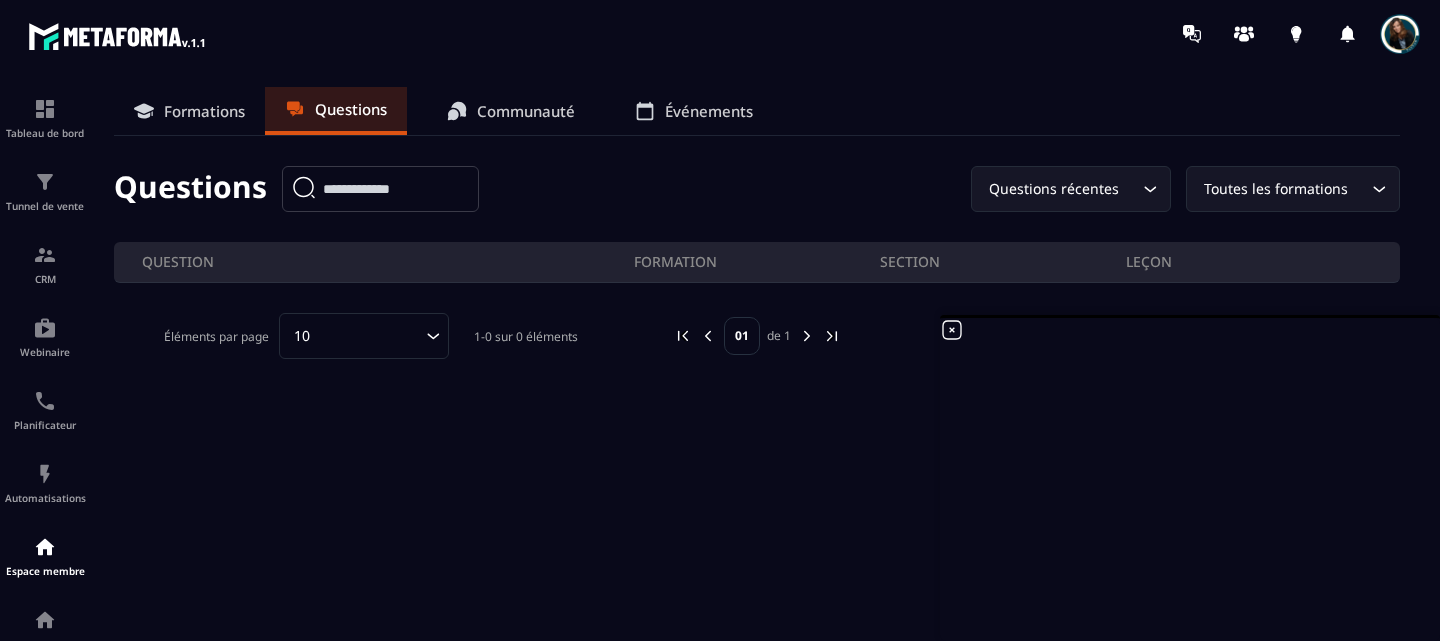 click on "Communauté" at bounding box center [526, 111] 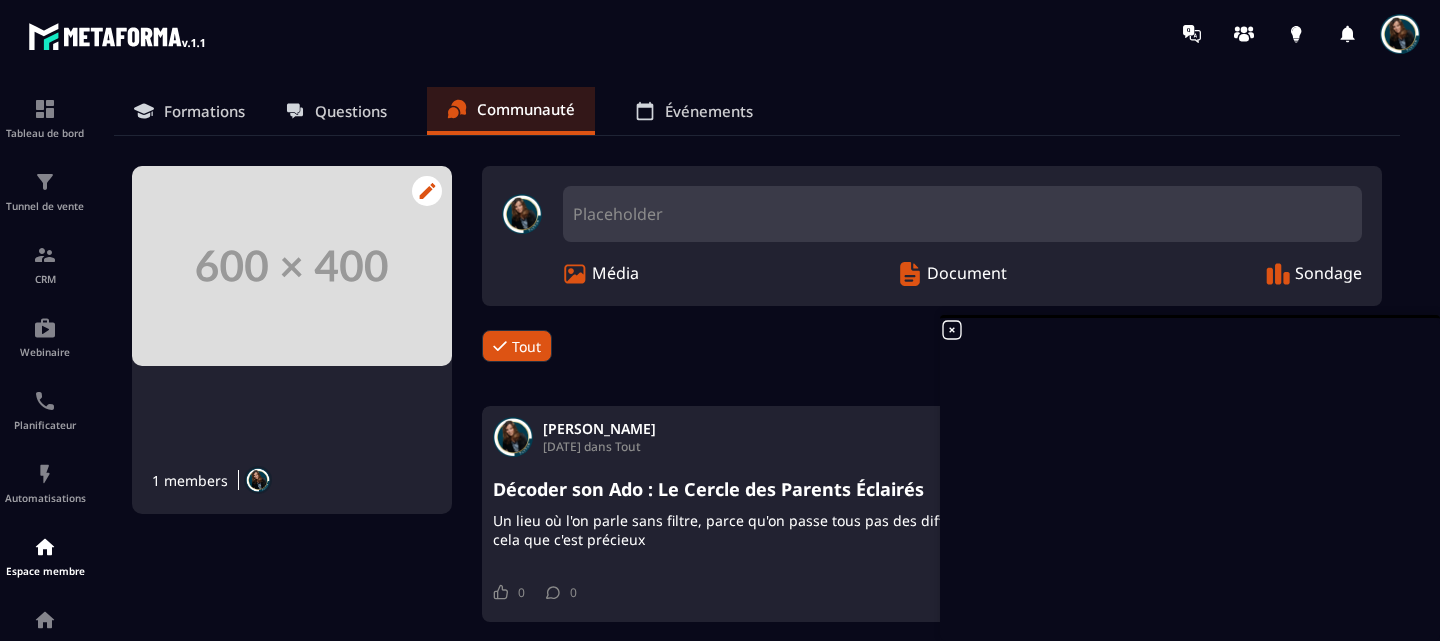 click at bounding box center (292, 266) 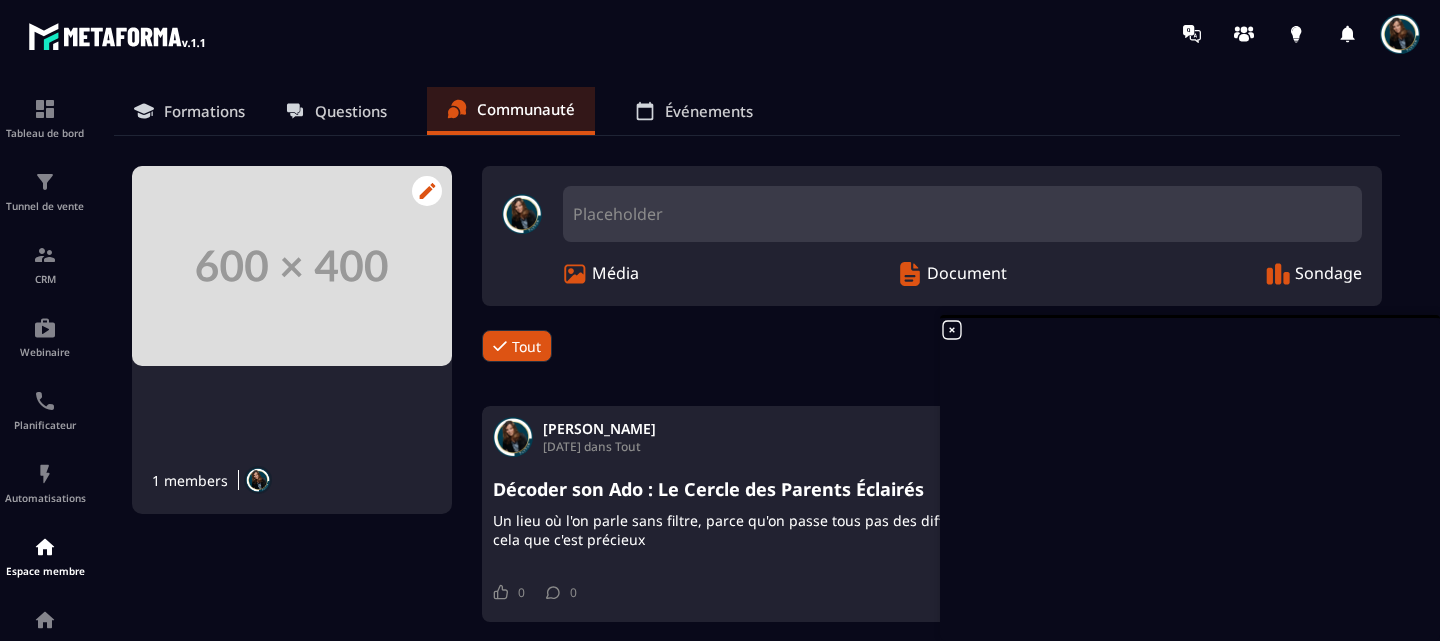 click 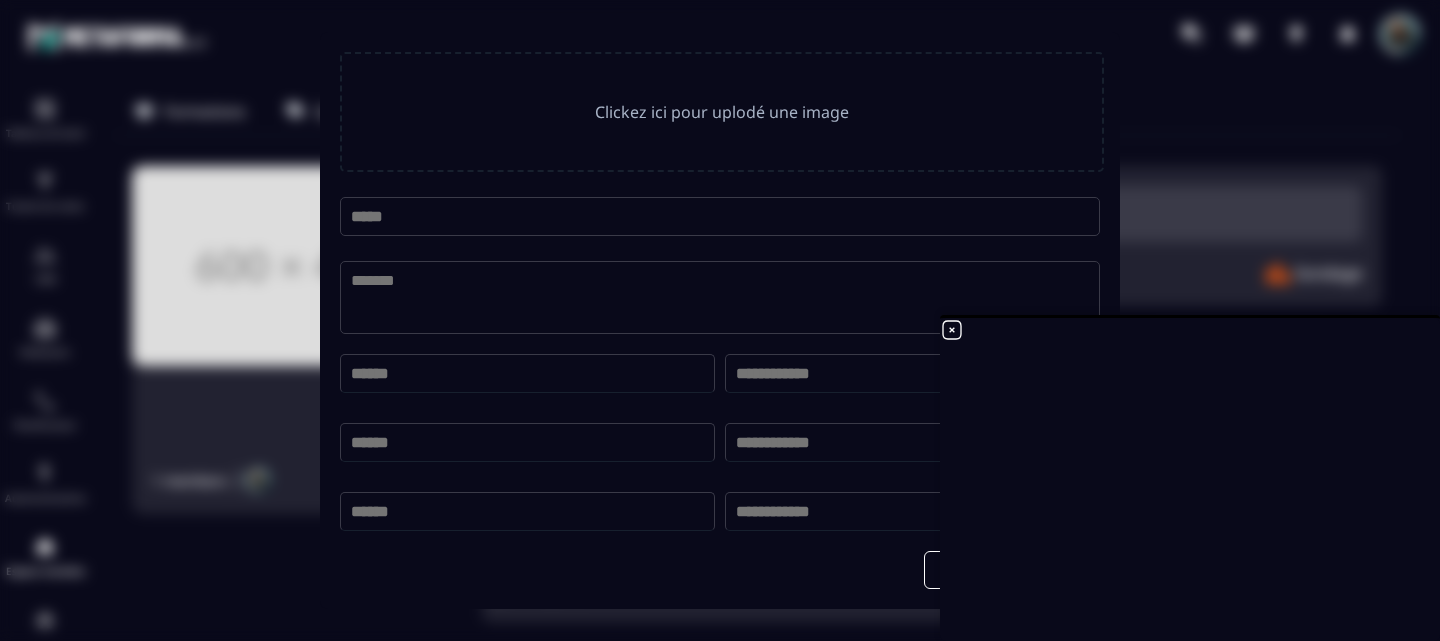 click on "Clickez ici pour uplodé une image" at bounding box center (722, 112) 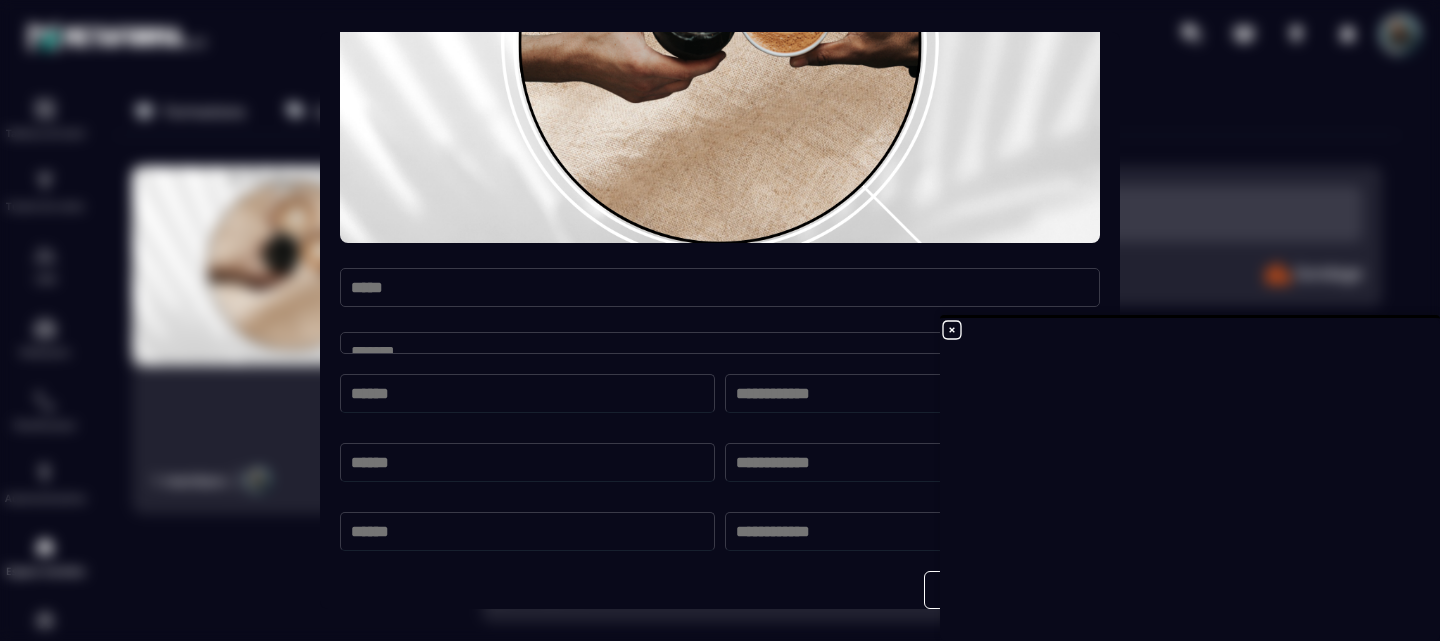 scroll, scrollTop: 0, scrollLeft: 0, axis: both 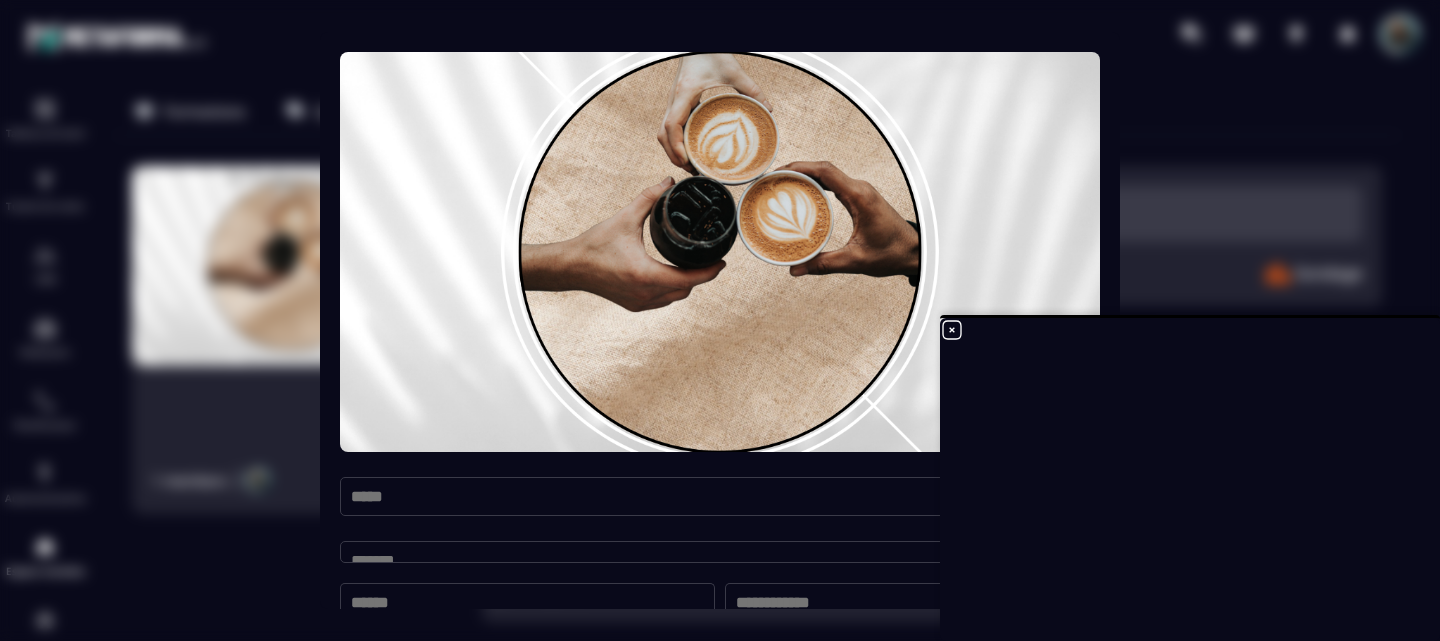 click at bounding box center (720, 252) 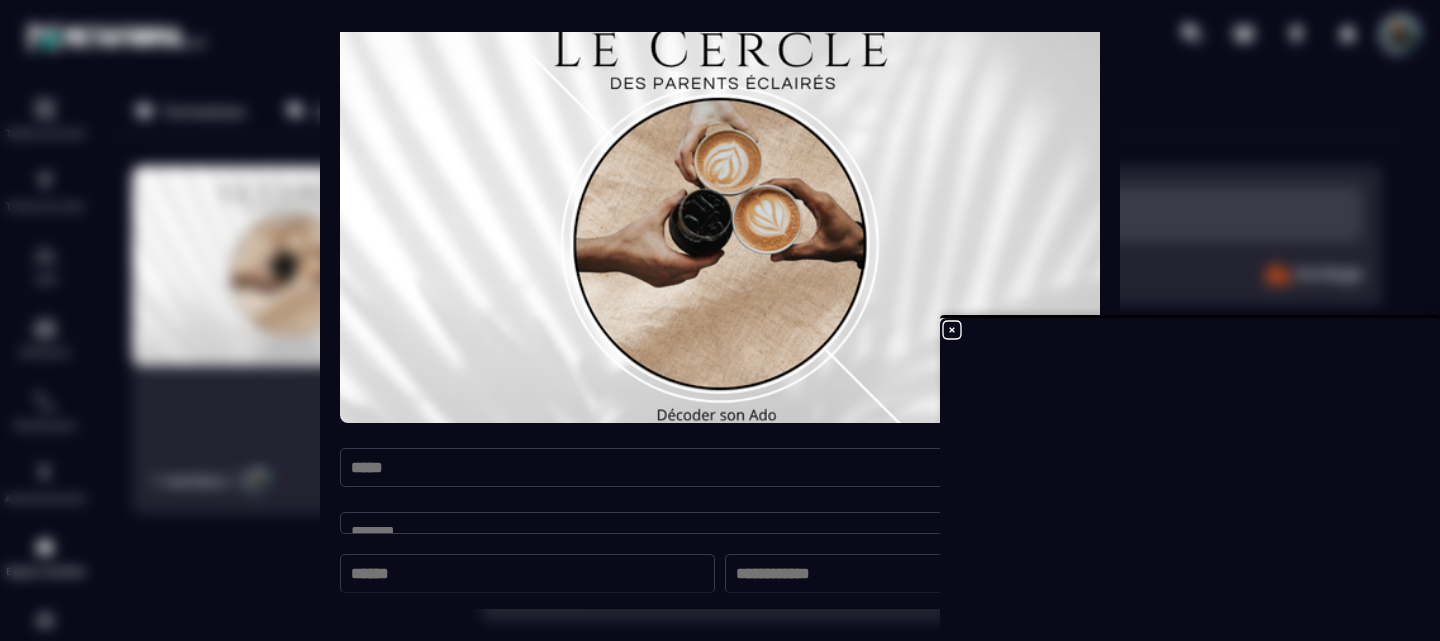 scroll, scrollTop: 28, scrollLeft: 0, axis: vertical 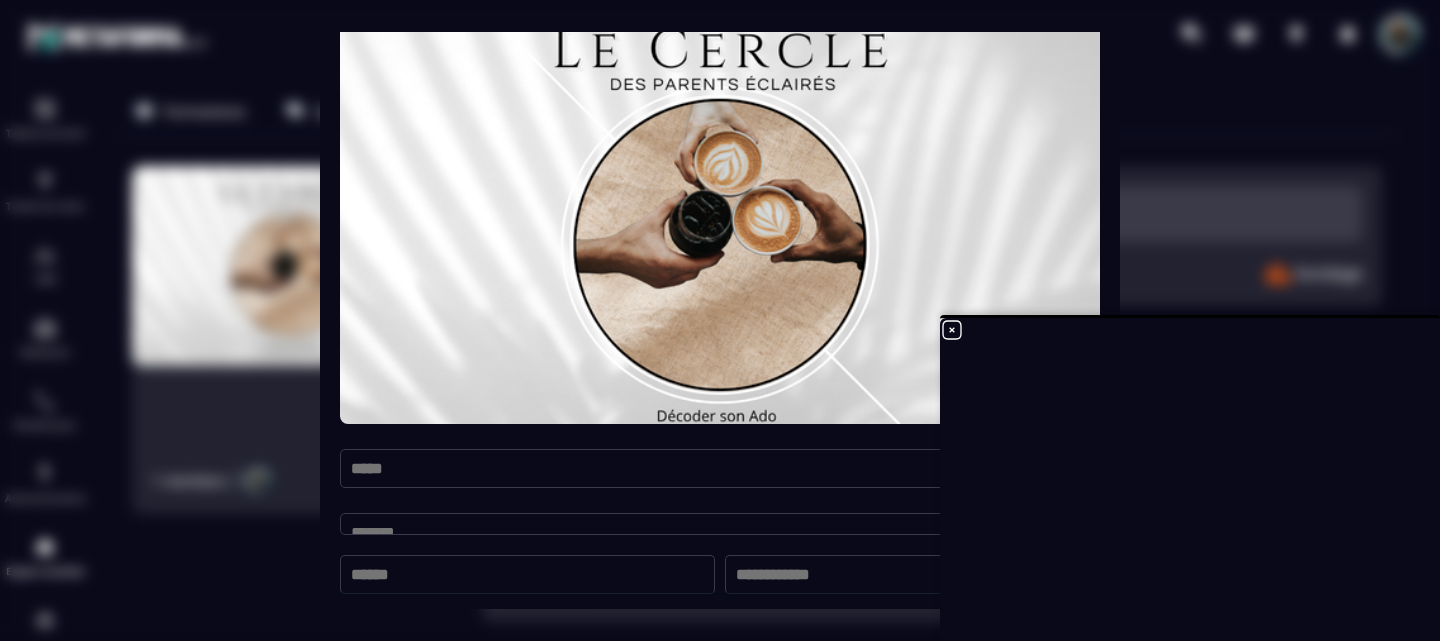click on "Annuler Envoyer" at bounding box center [720, 292] 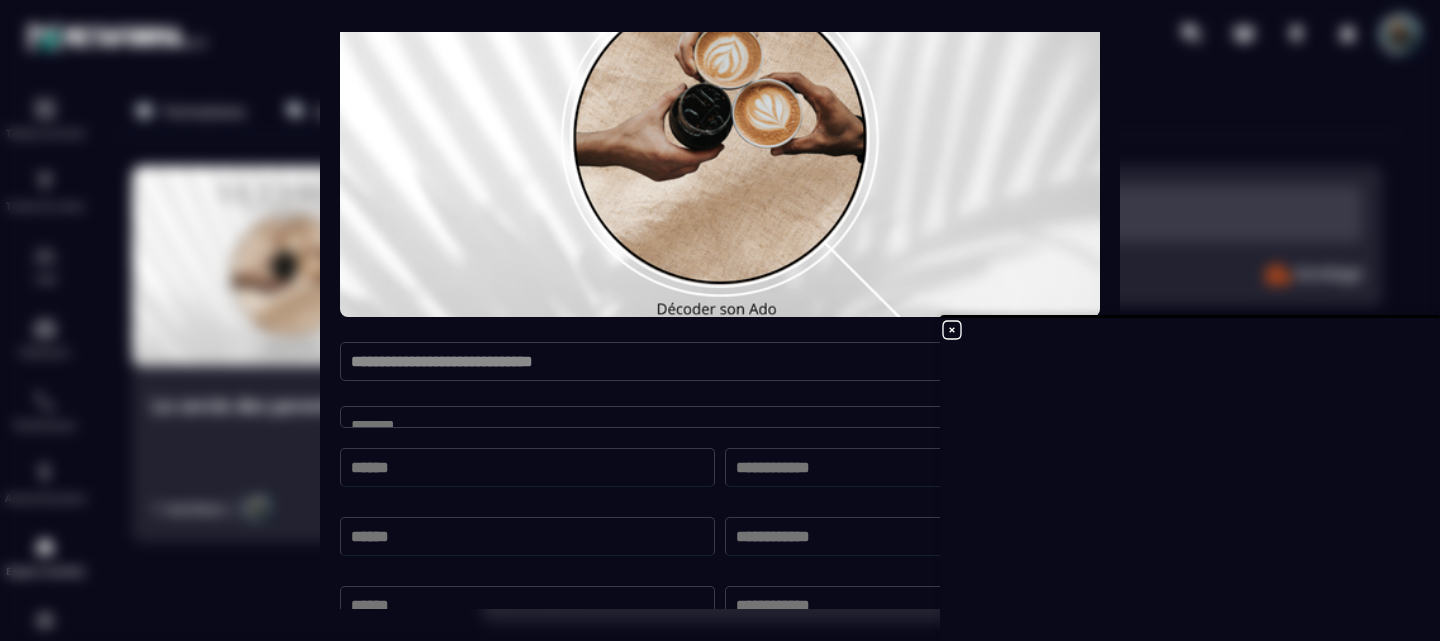 scroll, scrollTop: 139, scrollLeft: 0, axis: vertical 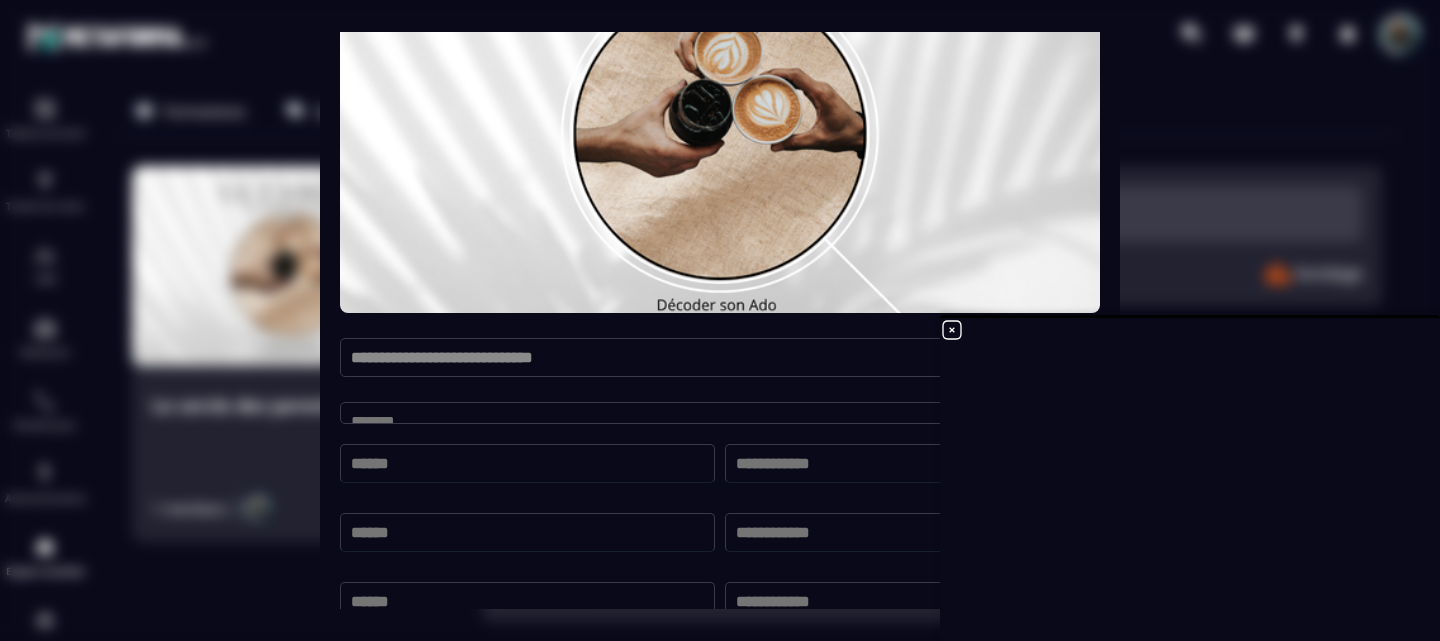 type on "**********" 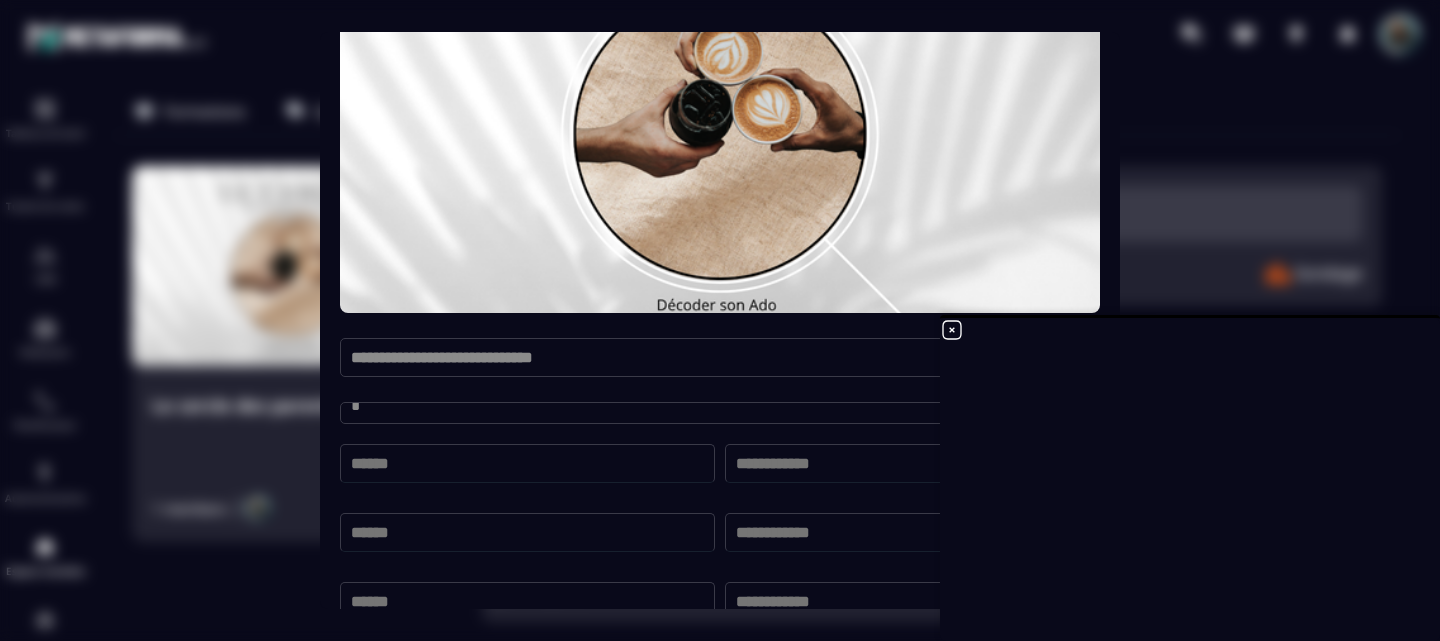 scroll, scrollTop: 12, scrollLeft: 0, axis: vertical 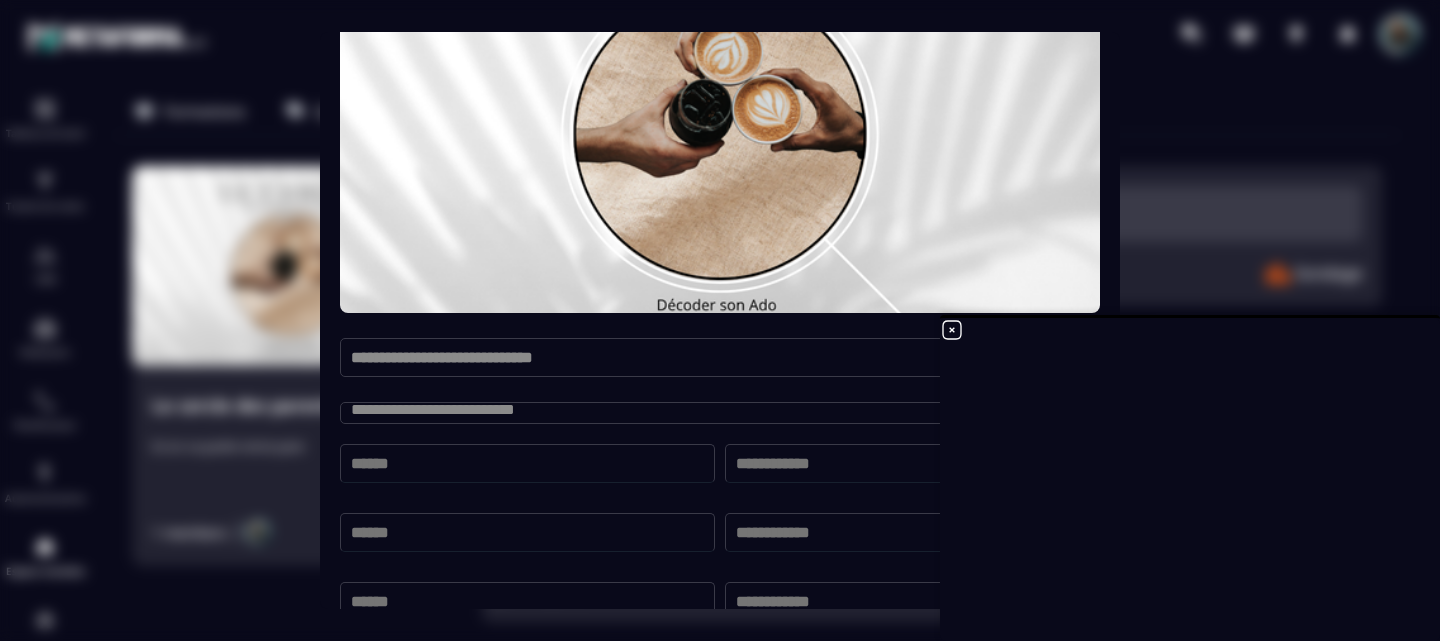 type on "**********" 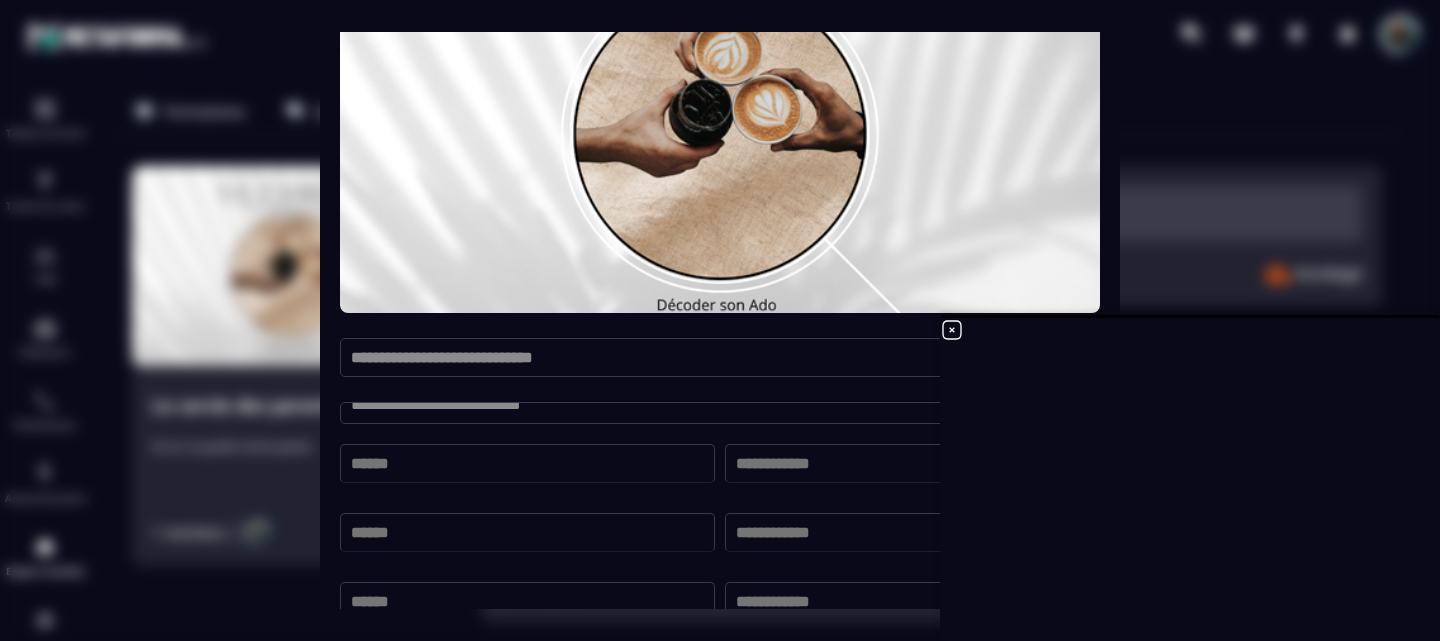 scroll, scrollTop: 3, scrollLeft: 0, axis: vertical 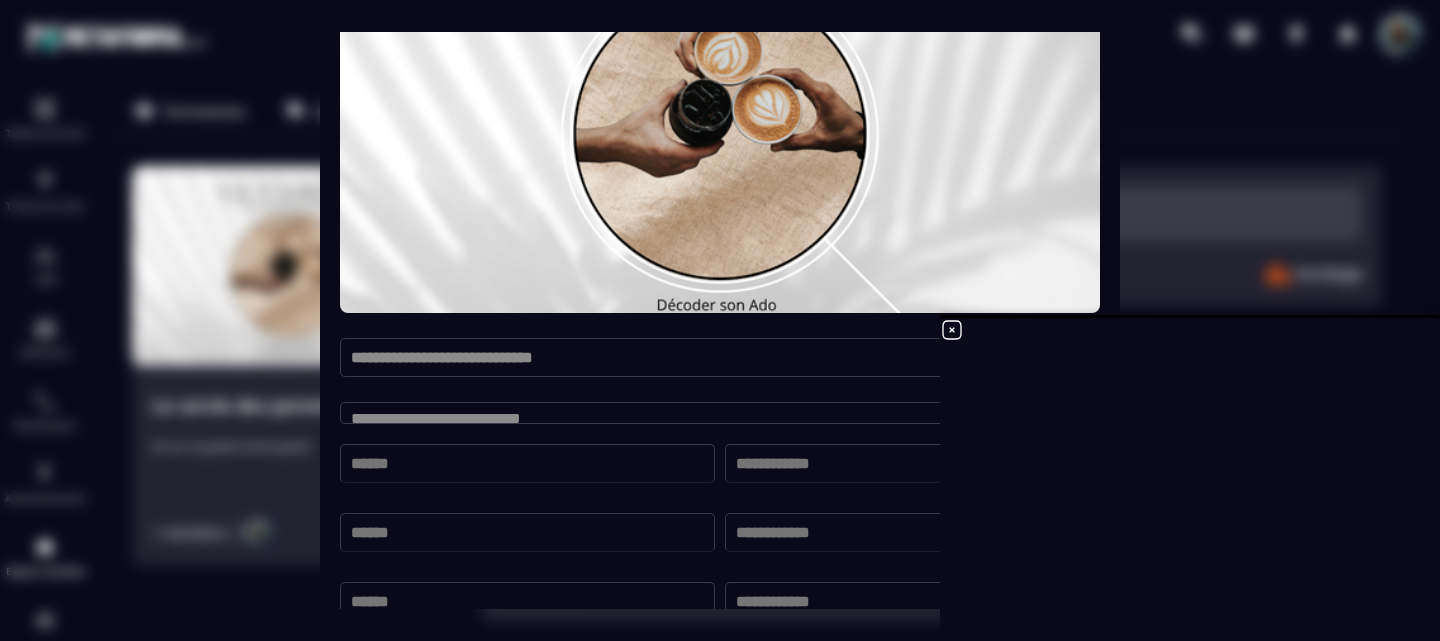 drag, startPoint x: 566, startPoint y: 420, endPoint x: 341, endPoint y: 416, distance: 225.03555 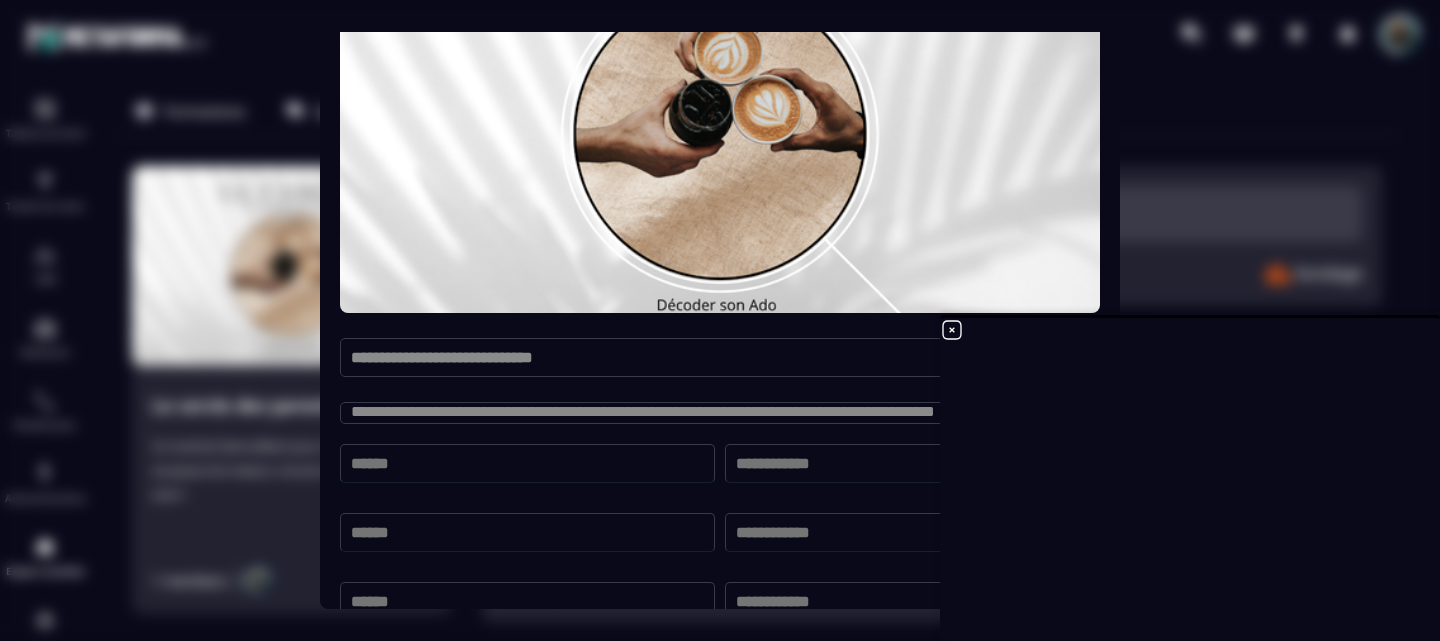 scroll, scrollTop: 31, scrollLeft: 0, axis: vertical 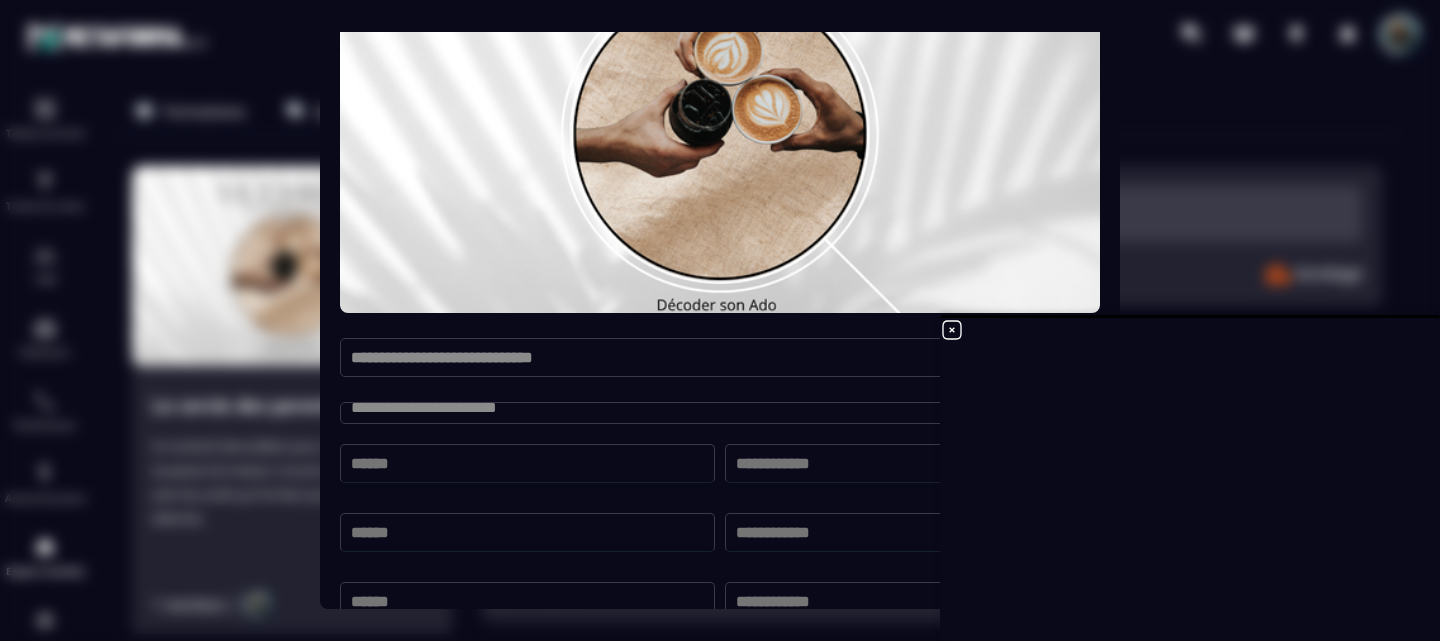 type on "**********" 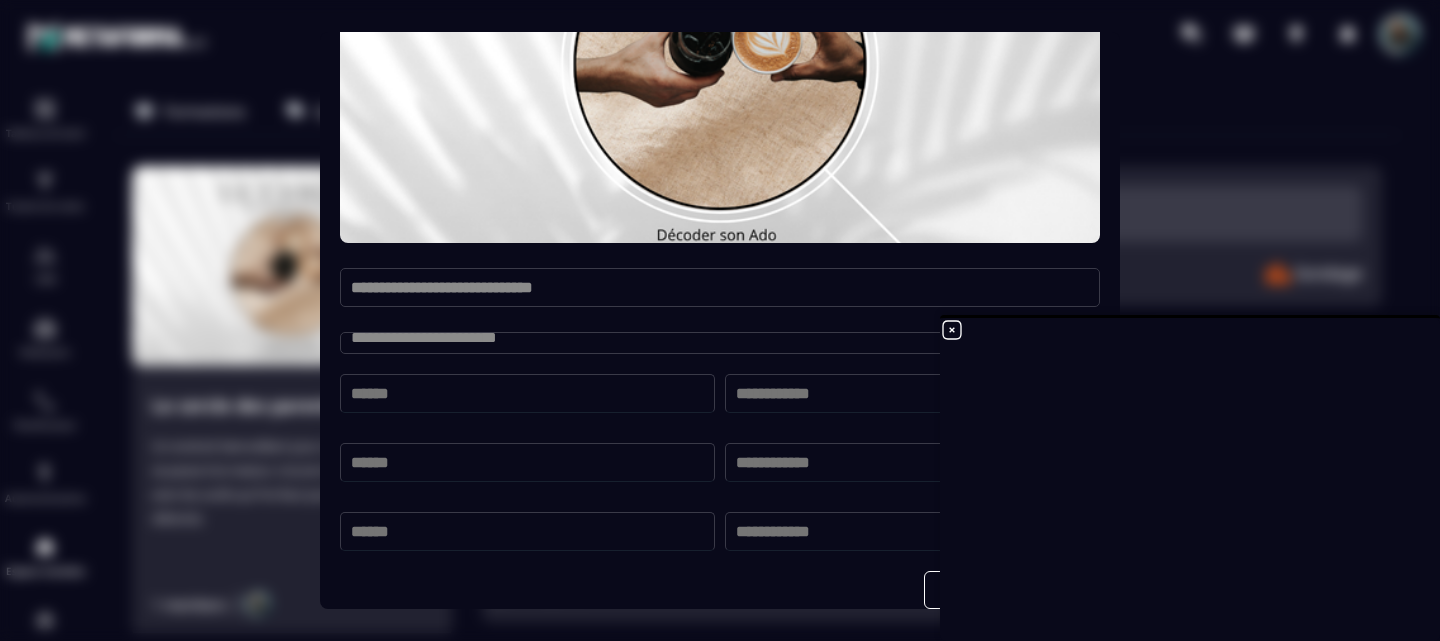 click 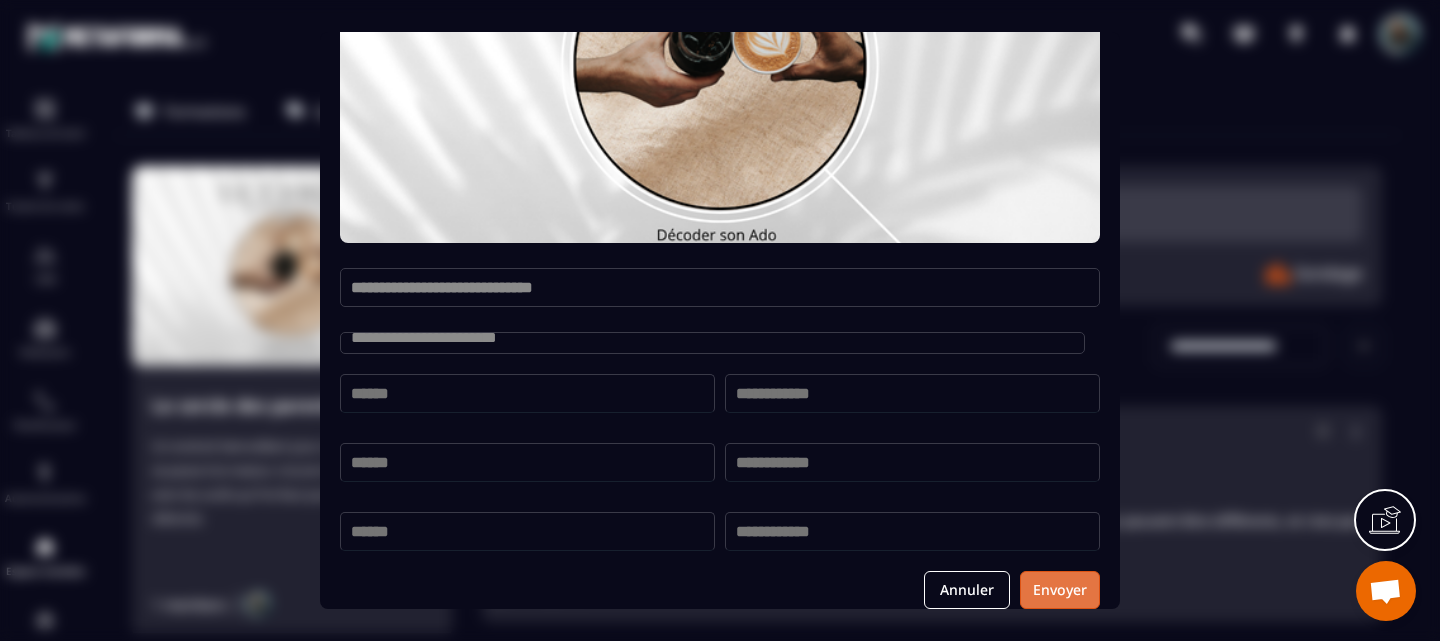 click on "Envoyer" at bounding box center (1060, 590) 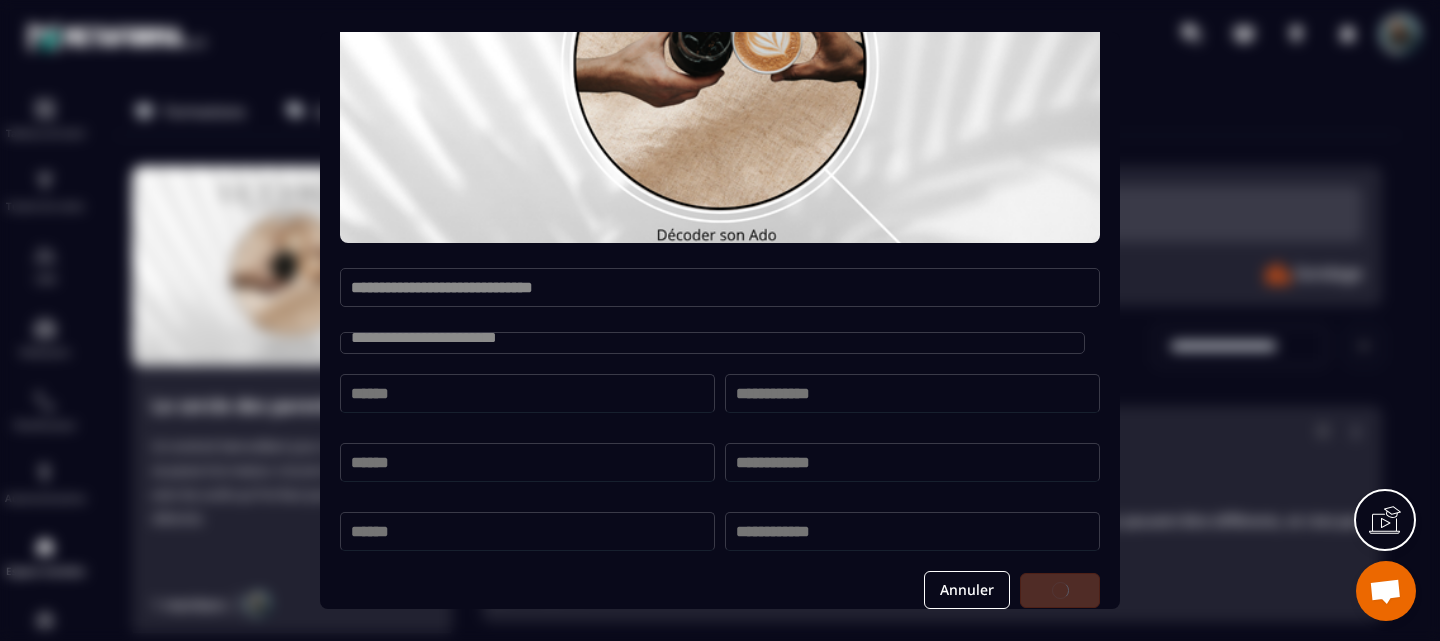 scroll, scrollTop: 226, scrollLeft: 0, axis: vertical 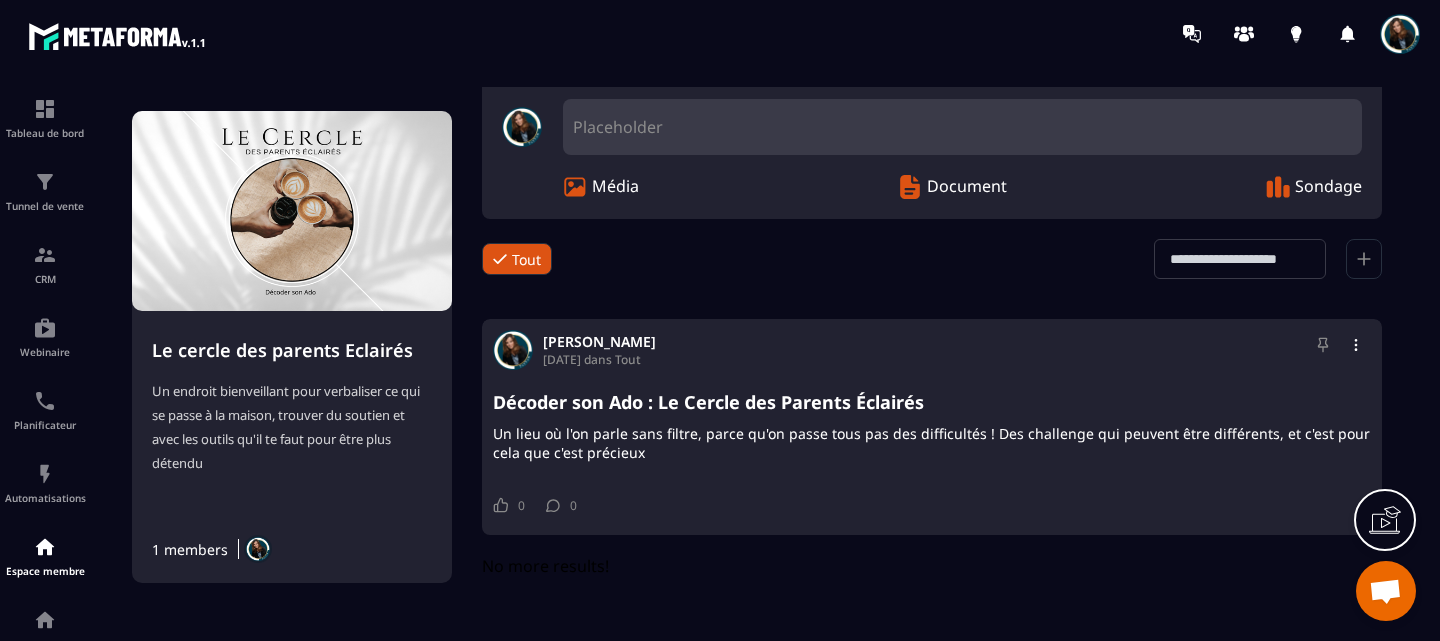 click 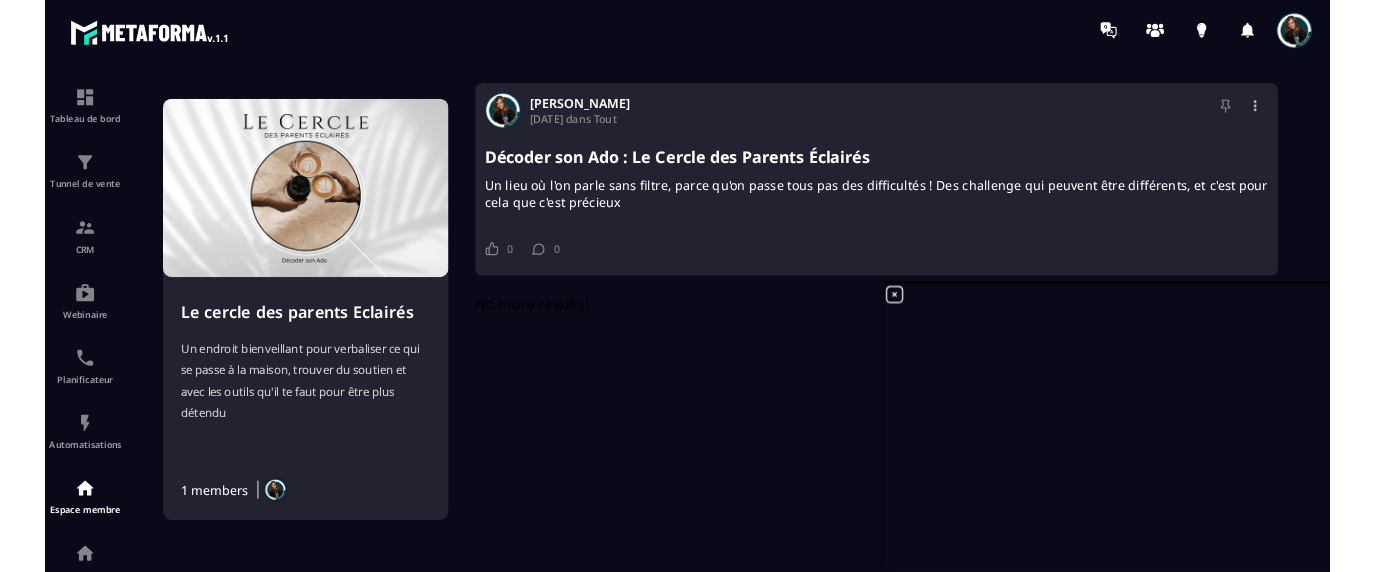 scroll, scrollTop: 312, scrollLeft: 0, axis: vertical 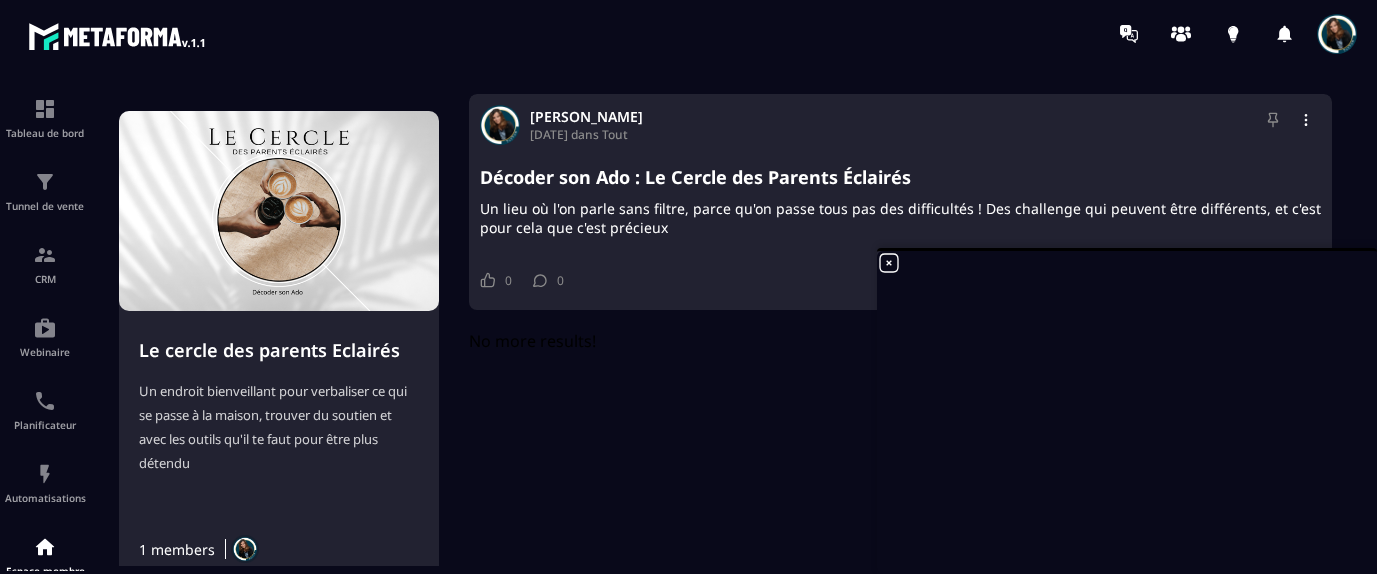 click on "No more results!" 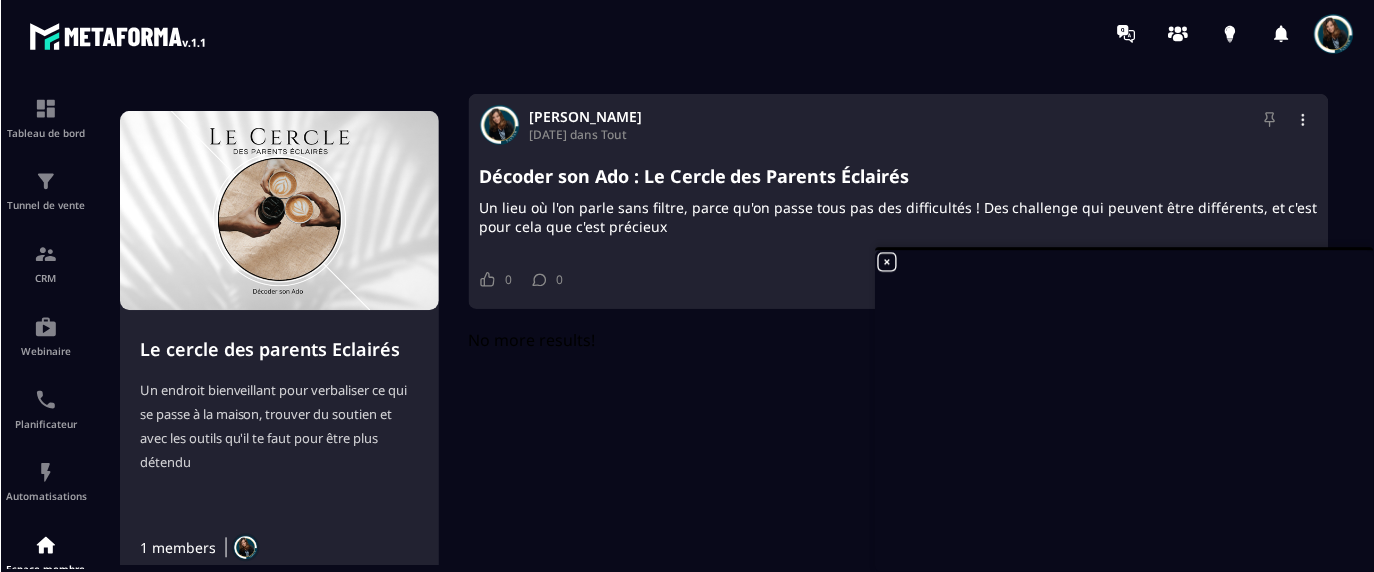 scroll, scrollTop: 312, scrollLeft: 0, axis: vertical 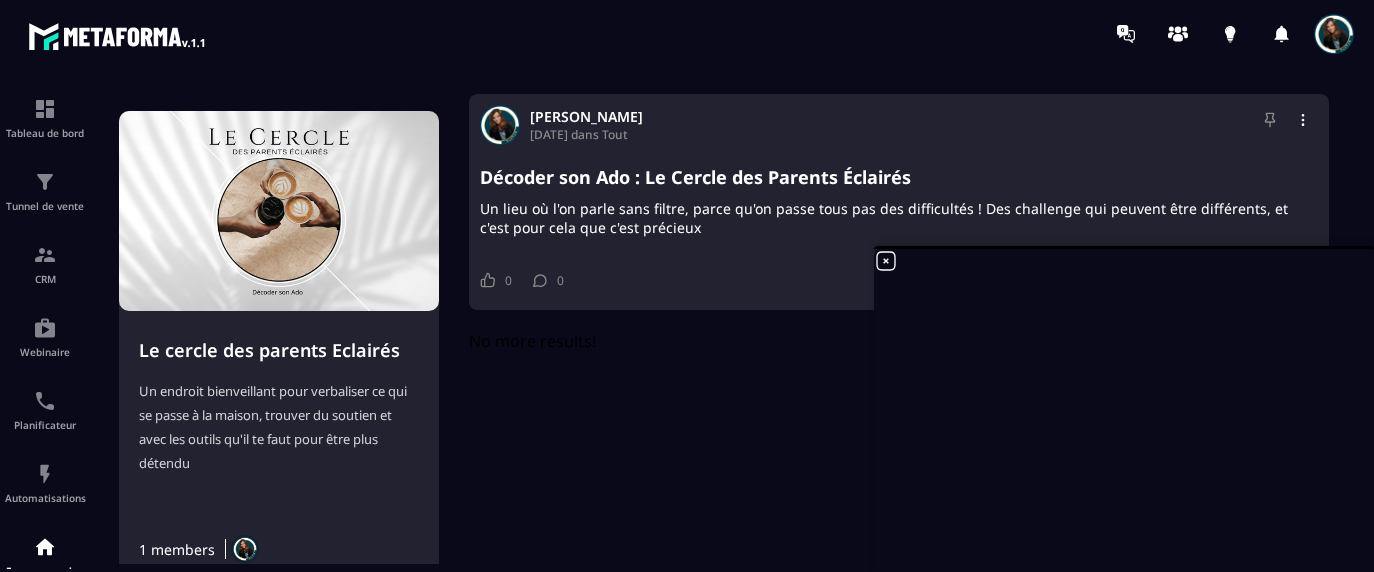 click on "Laurie Lucas 05 July dans Tout Décoder son Ado : Le Cercle des Parents Éclairés Un lieu où l'on parle sans filtre, parce qu'on passe tous pas des difficultés ! Des challenge qui peuvent être différents, et c'est pour cela que c'est précieux 0 0 Comme 0 0 Commentaire No more results!" 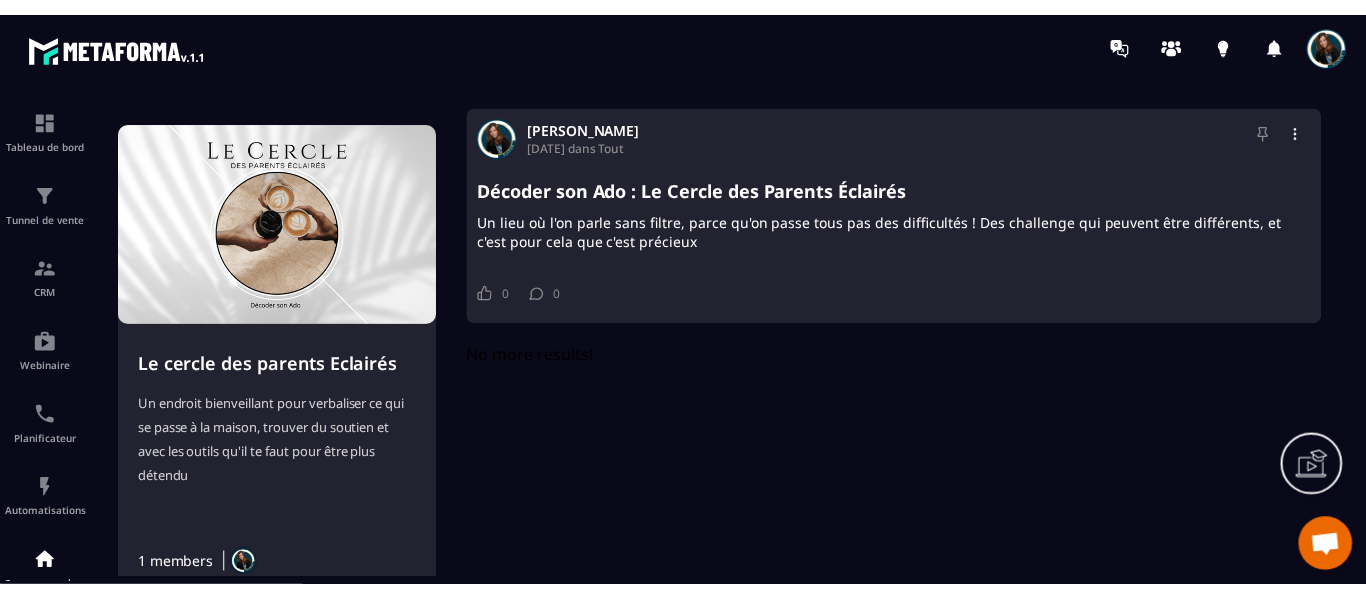 scroll, scrollTop: 0, scrollLeft: 0, axis: both 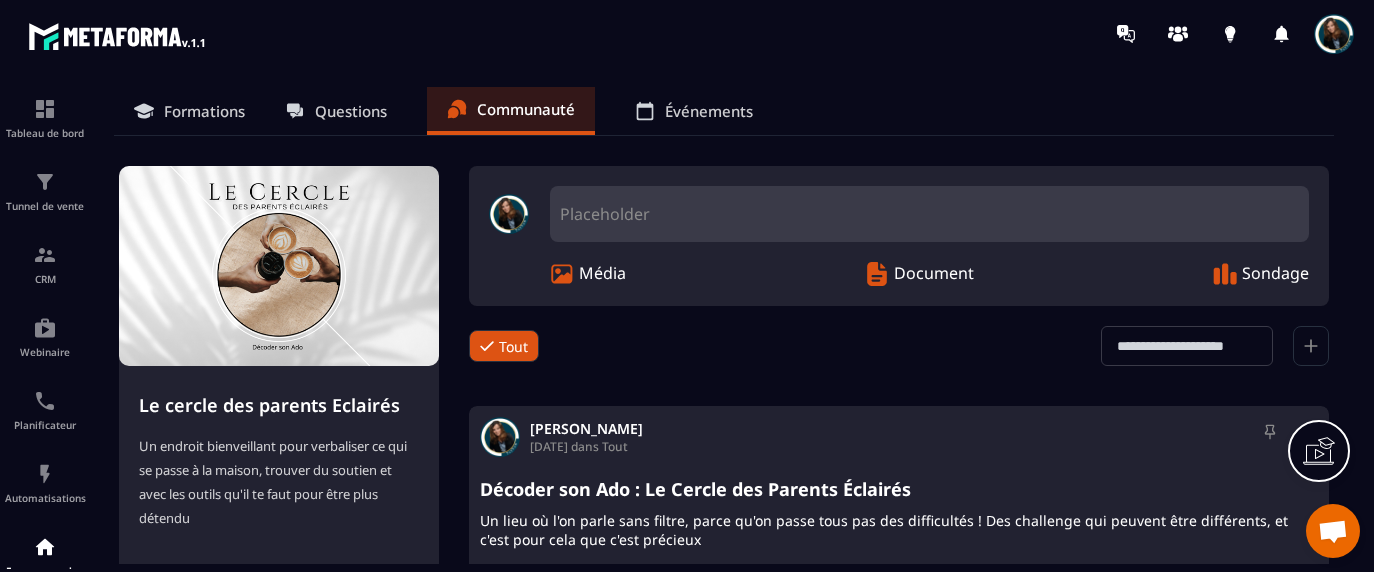 click on "Événements" at bounding box center (709, 111) 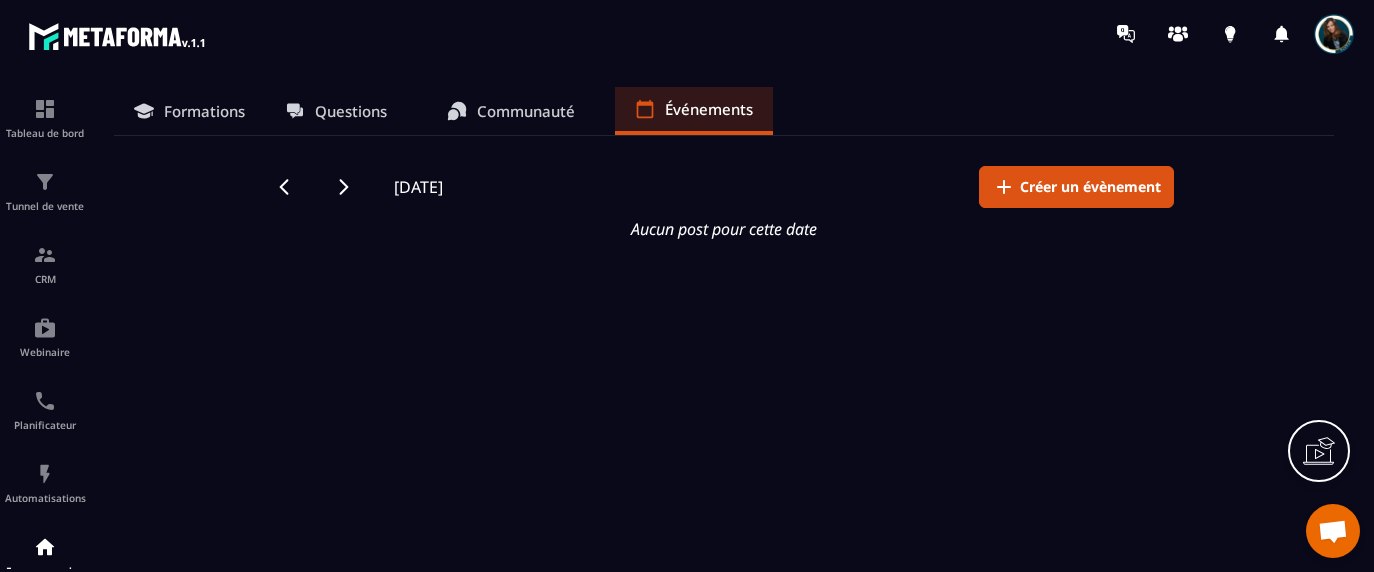 click 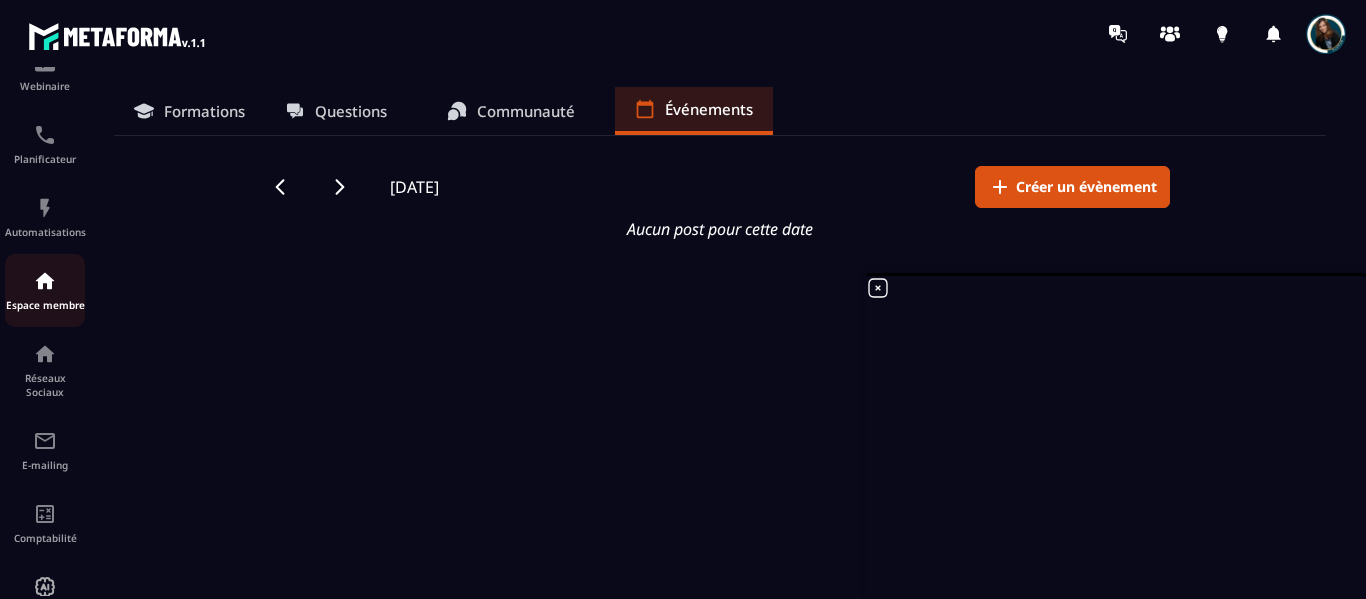 scroll, scrollTop: 333, scrollLeft: 0, axis: vertical 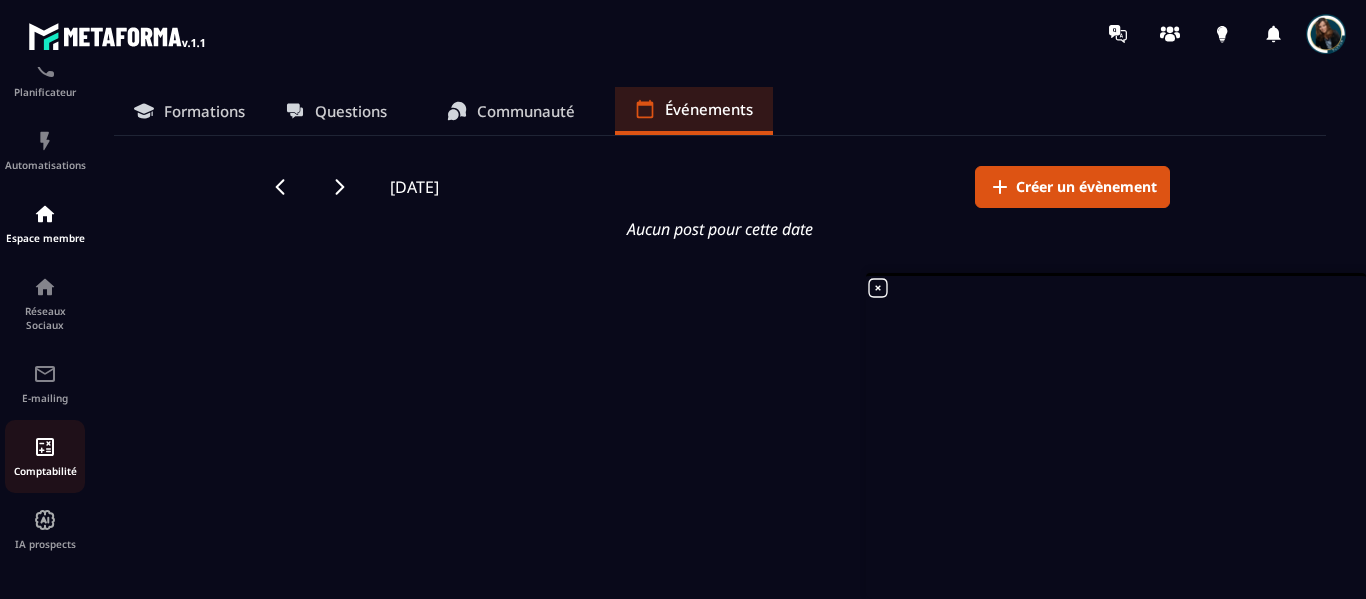 click on "Comptabilité" at bounding box center (45, 456) 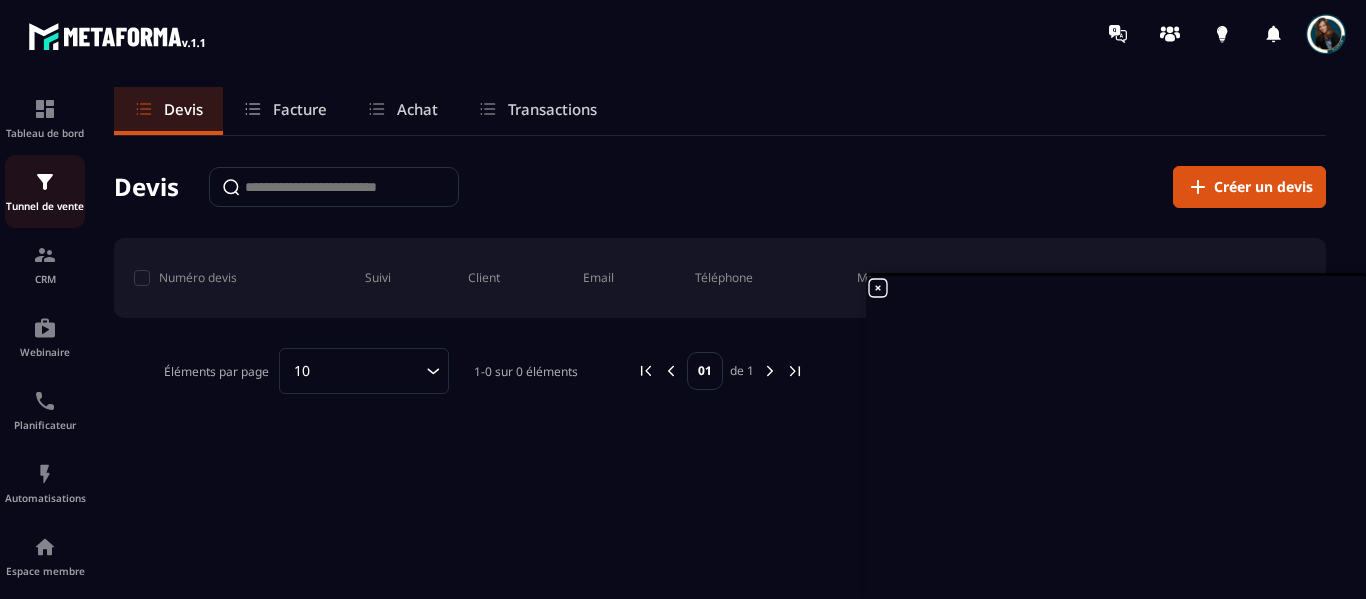 click on "Tunnel de vente" at bounding box center [45, 206] 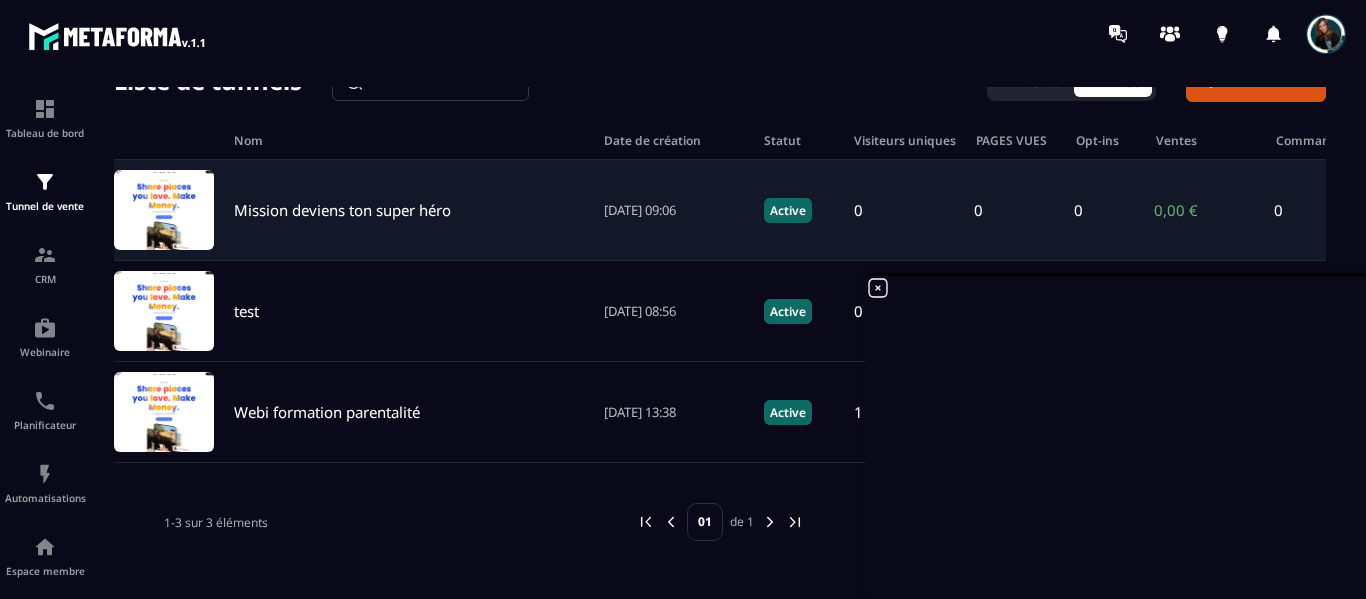 scroll, scrollTop: 111, scrollLeft: 0, axis: vertical 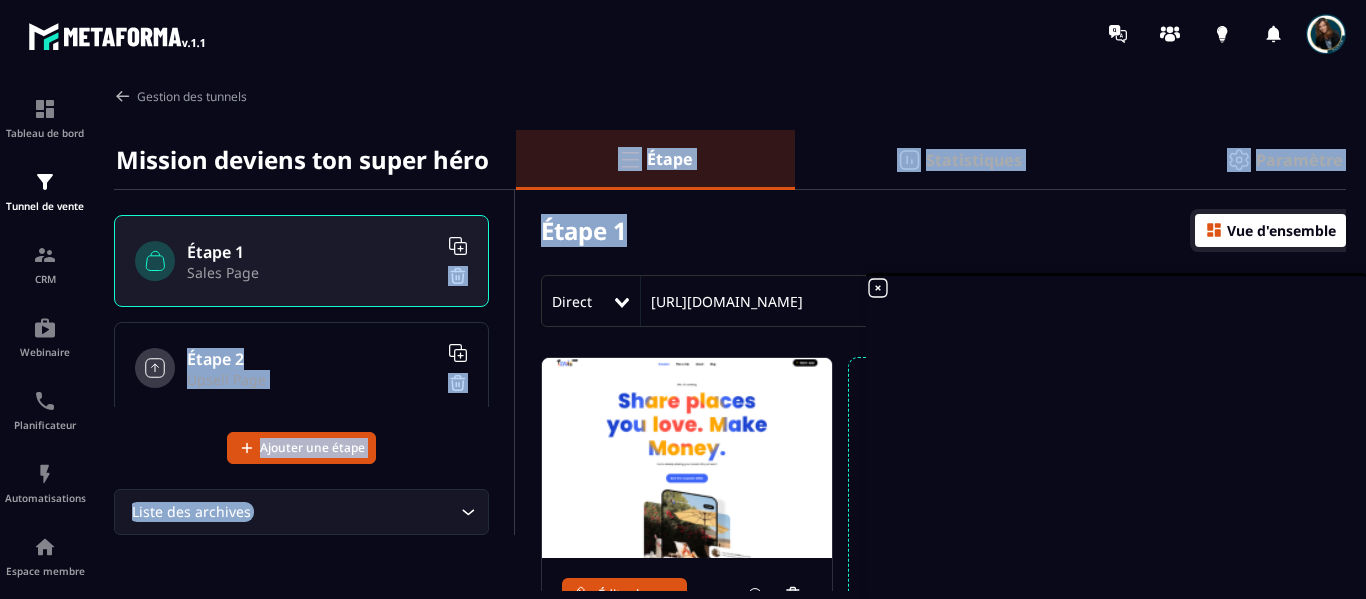 drag, startPoint x: 491, startPoint y: 273, endPoint x: 797, endPoint y: 205, distance: 313.4645 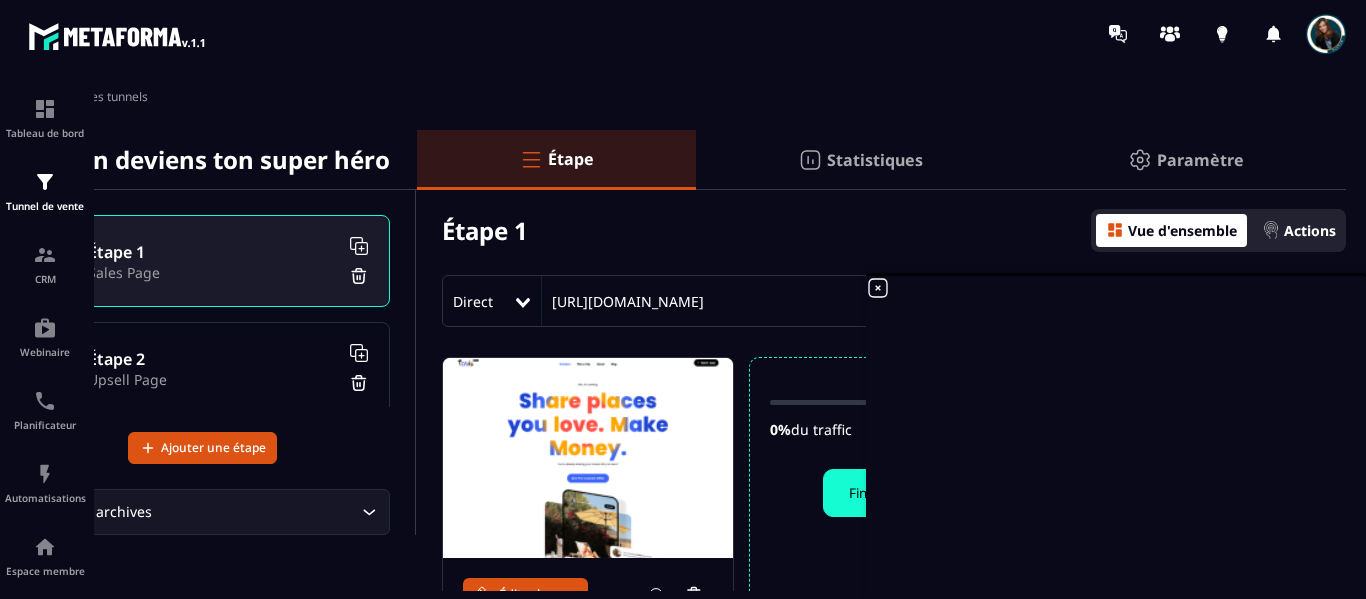 click at bounding box center [117, 33] 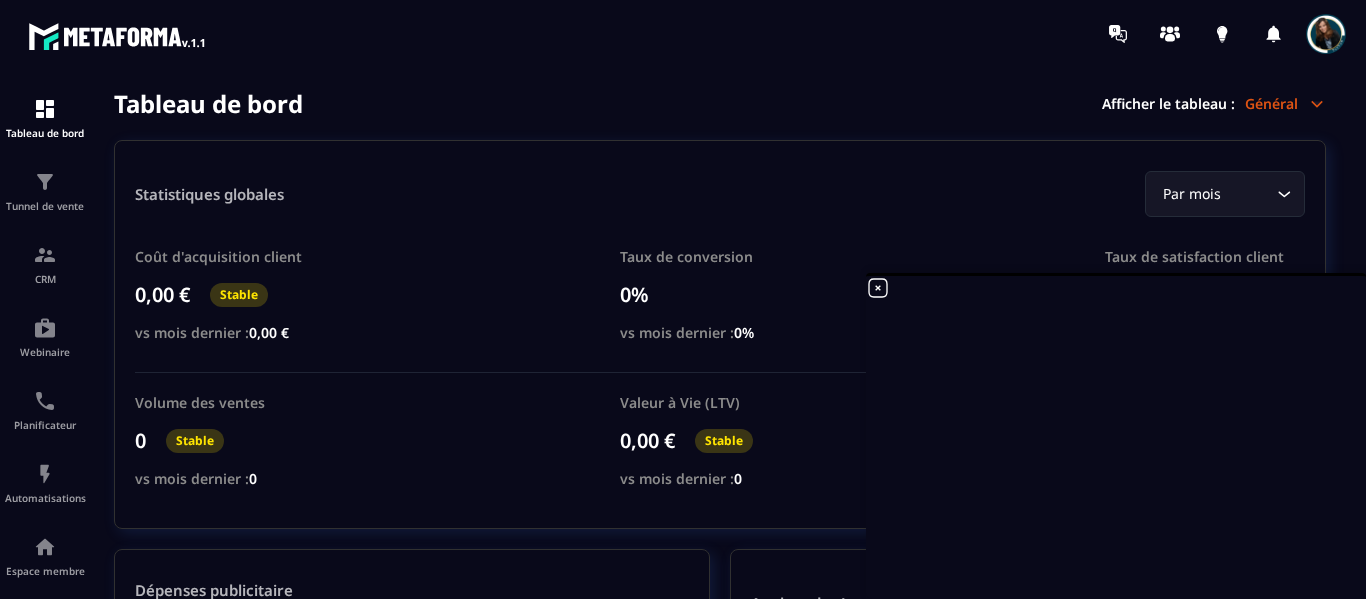 click 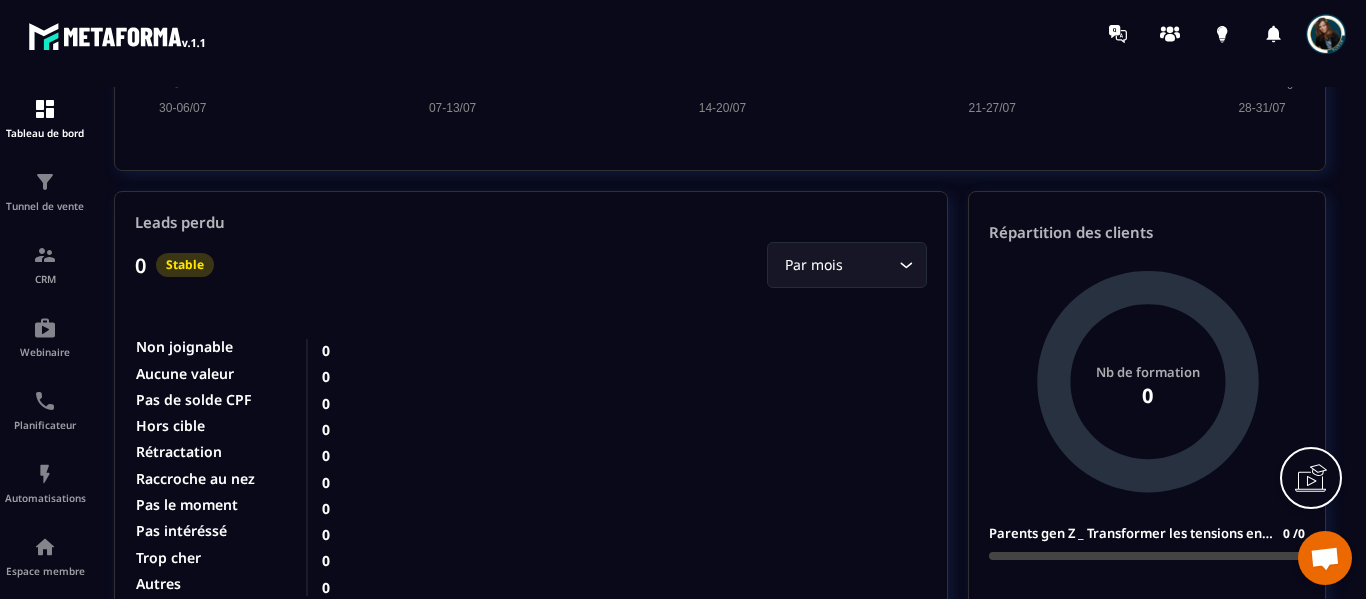 scroll, scrollTop: 1957, scrollLeft: 0, axis: vertical 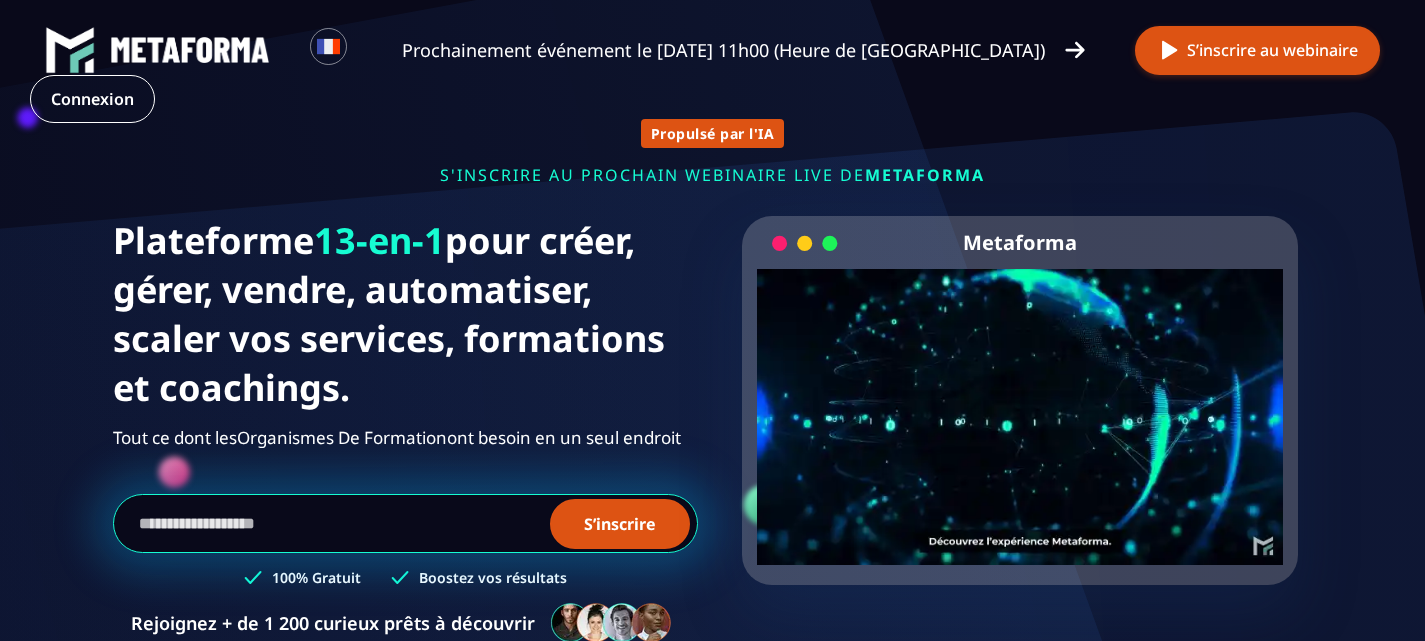 click on "Loading... Prochainement événement le lundi 7 juillet à 11h00 (Heure de Paris)  S’inscrire au webinaire Connexion" at bounding box center [712, 74] 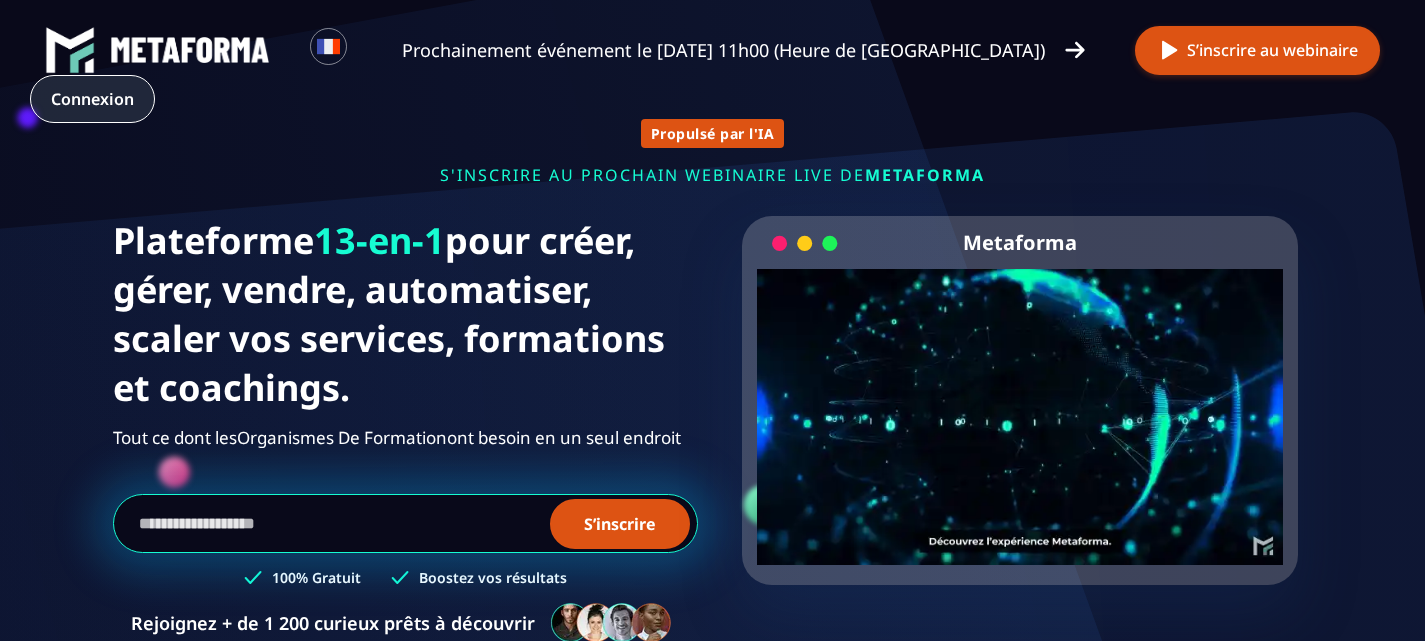 click on "Connexion" at bounding box center [92, 99] 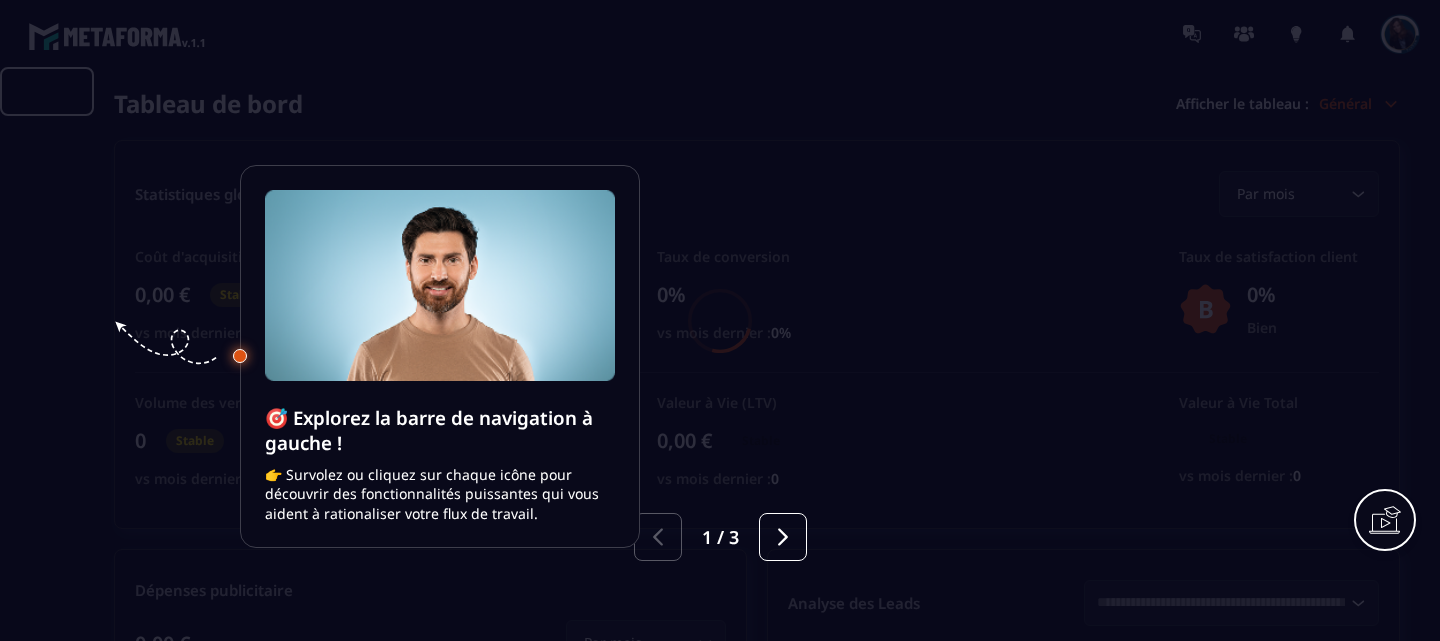 scroll, scrollTop: 0, scrollLeft: 0, axis: both 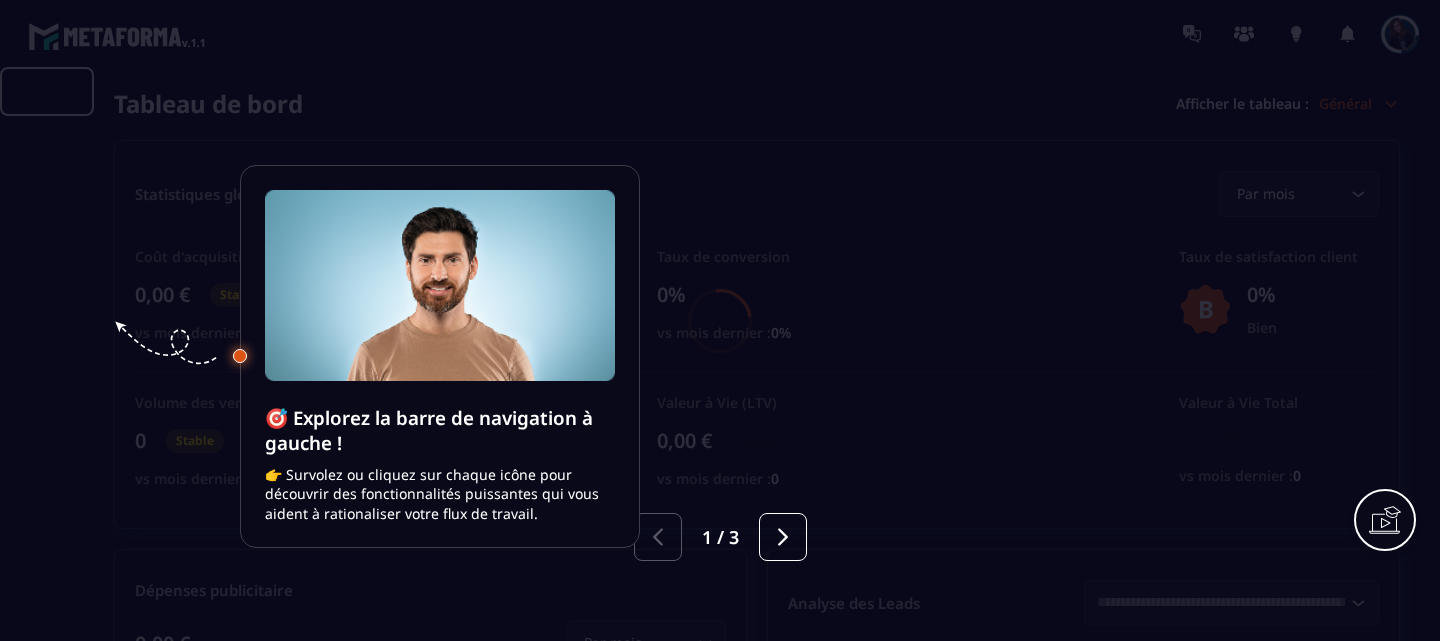 click at bounding box center [720, 320] 